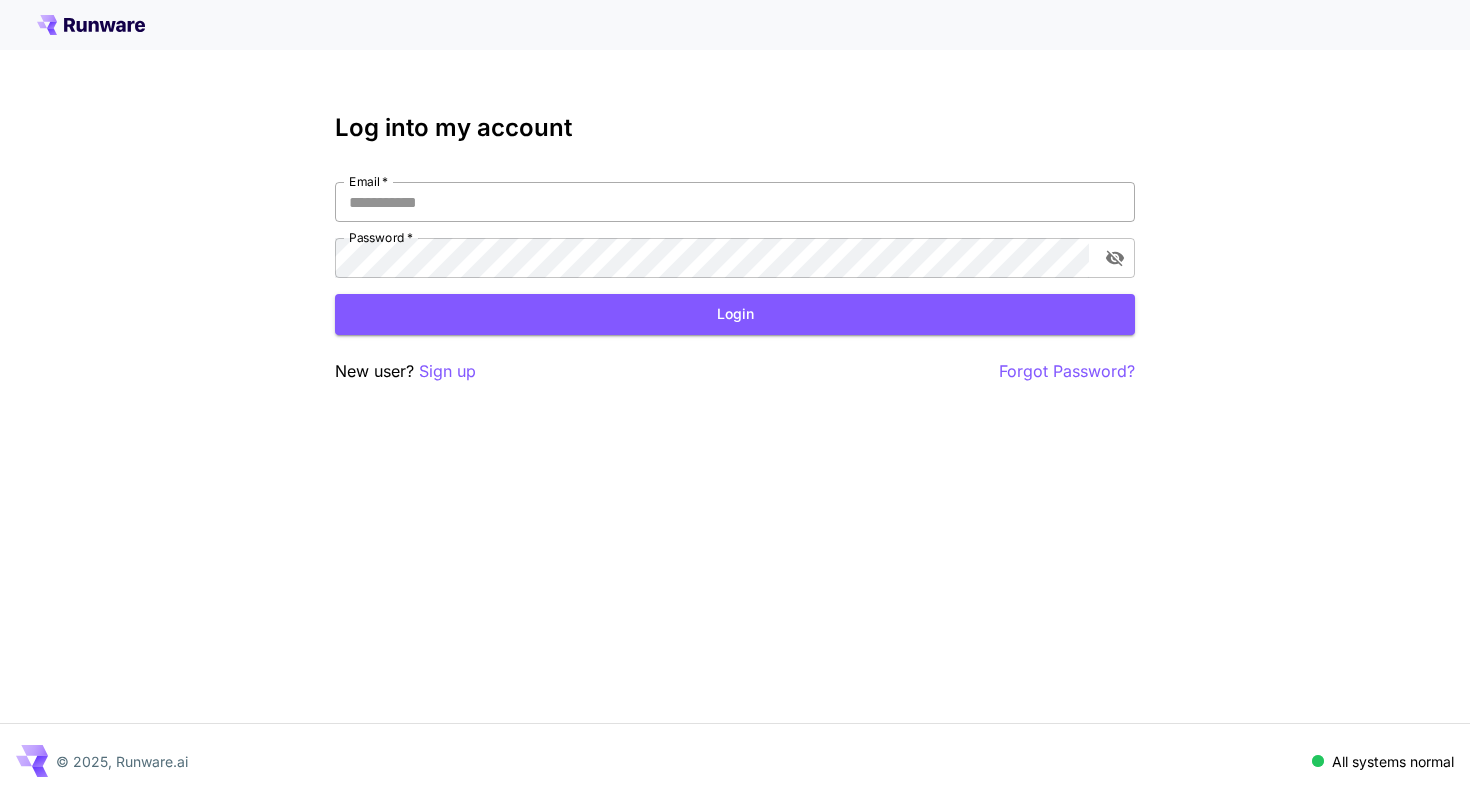 scroll, scrollTop: 0, scrollLeft: 0, axis: both 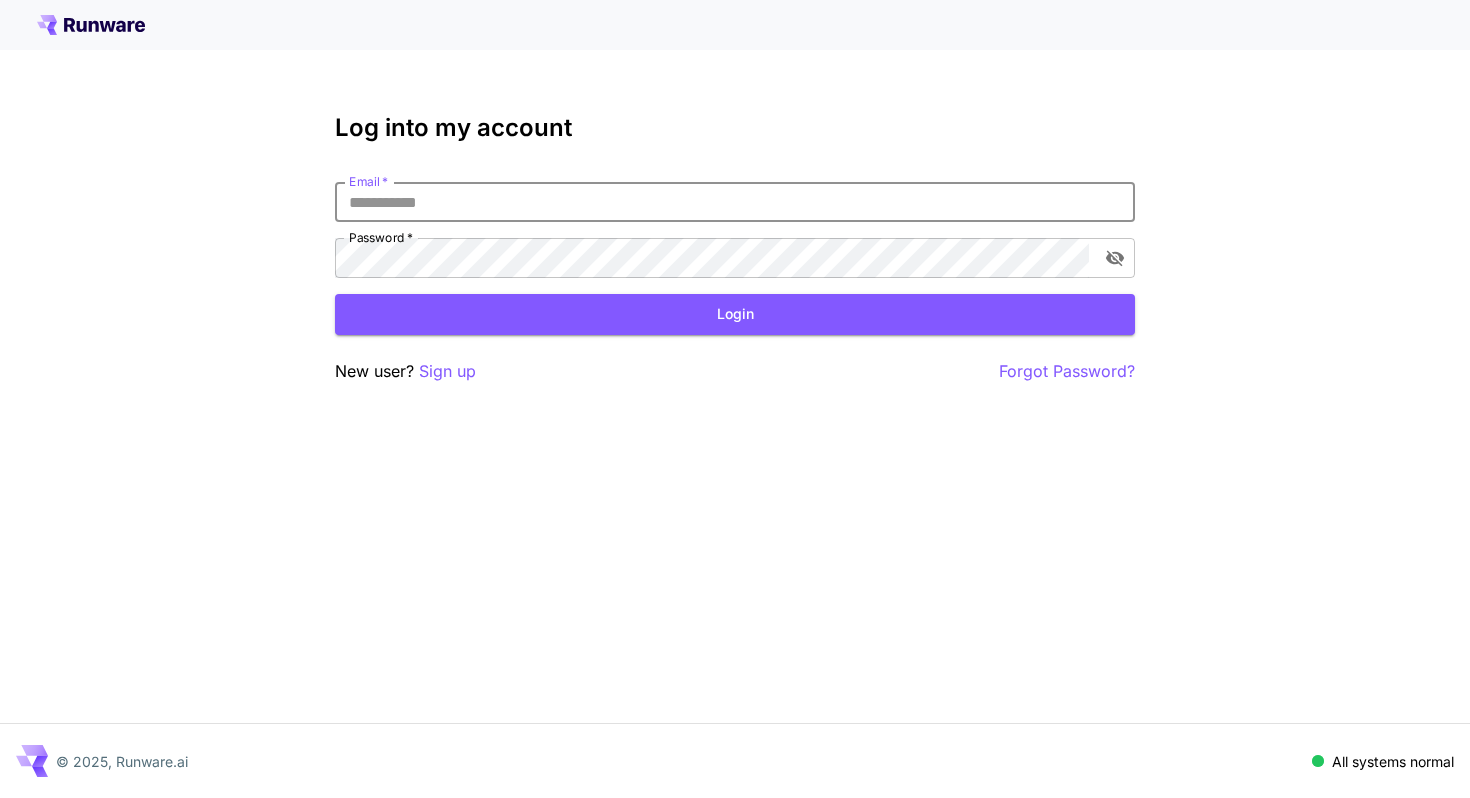 type on "**********" 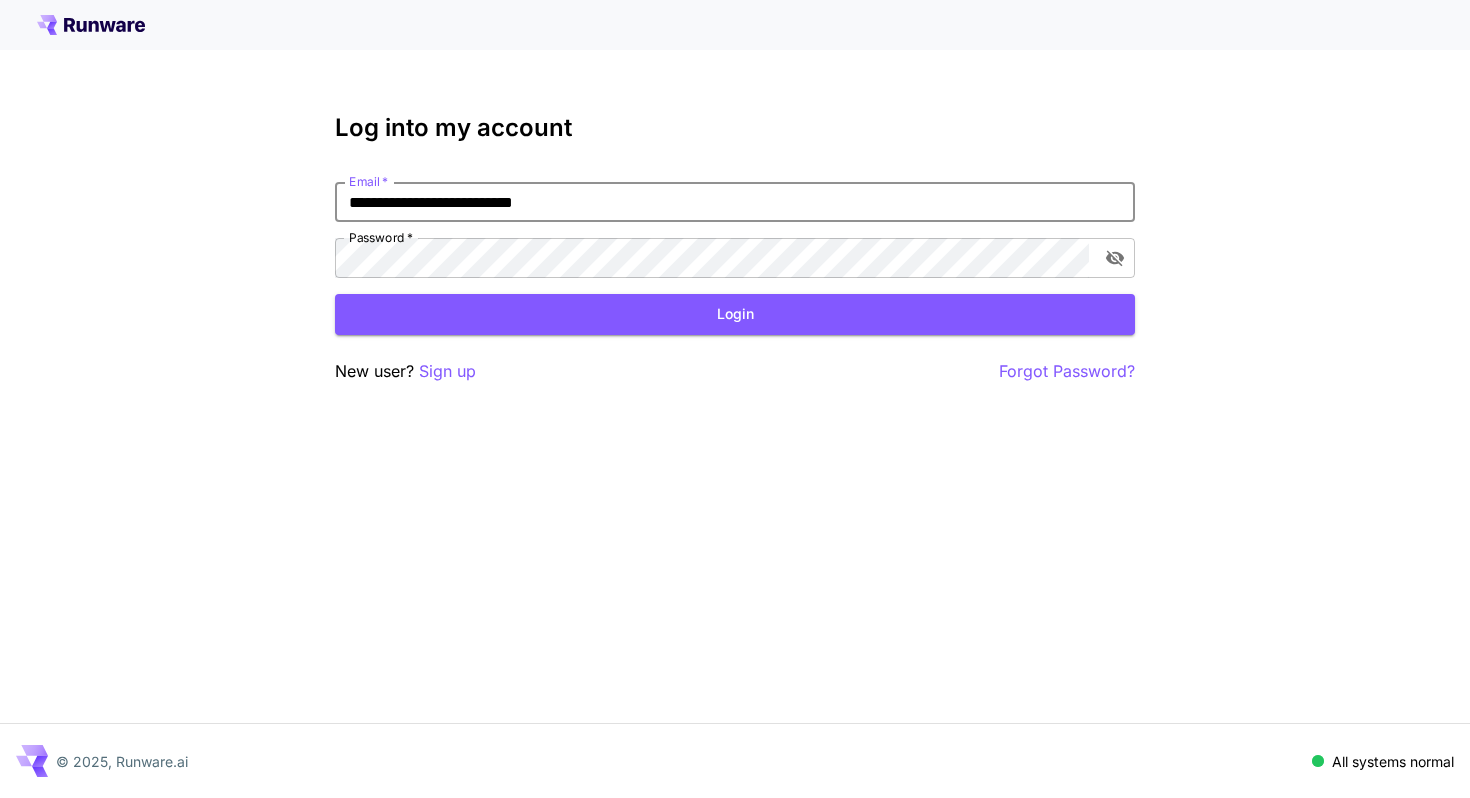 click on "**********" at bounding box center [735, 202] 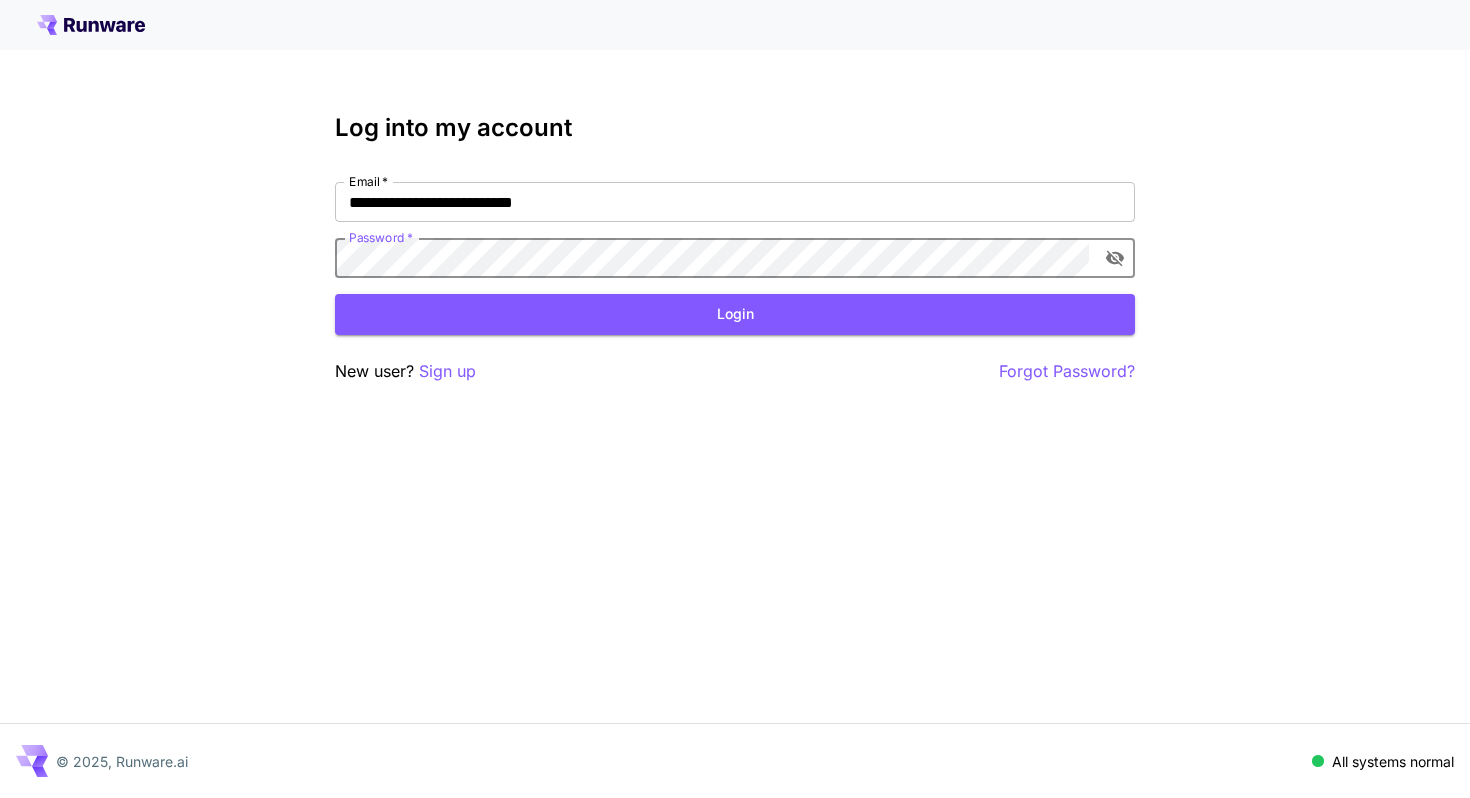 click 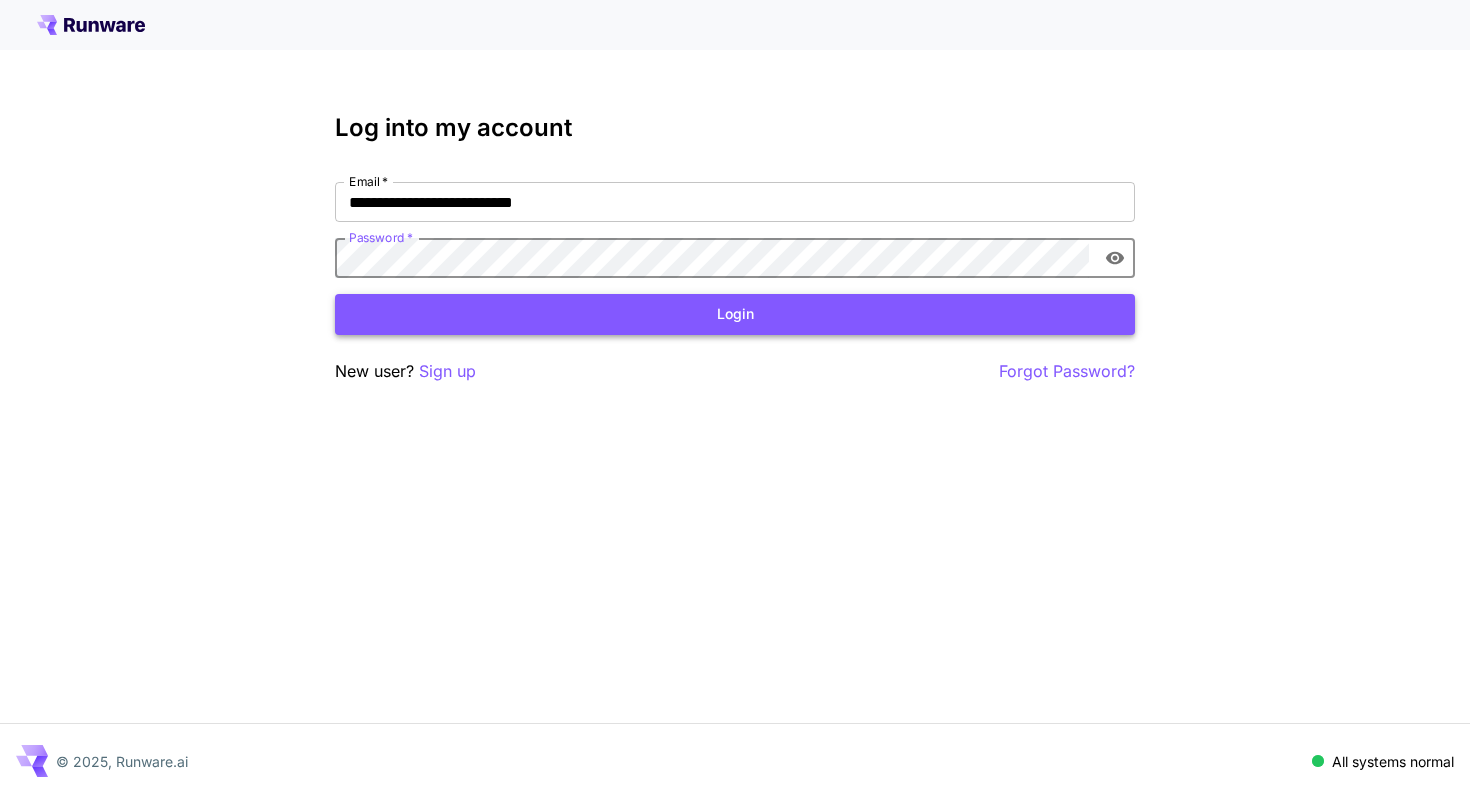click on "Login" at bounding box center (735, 314) 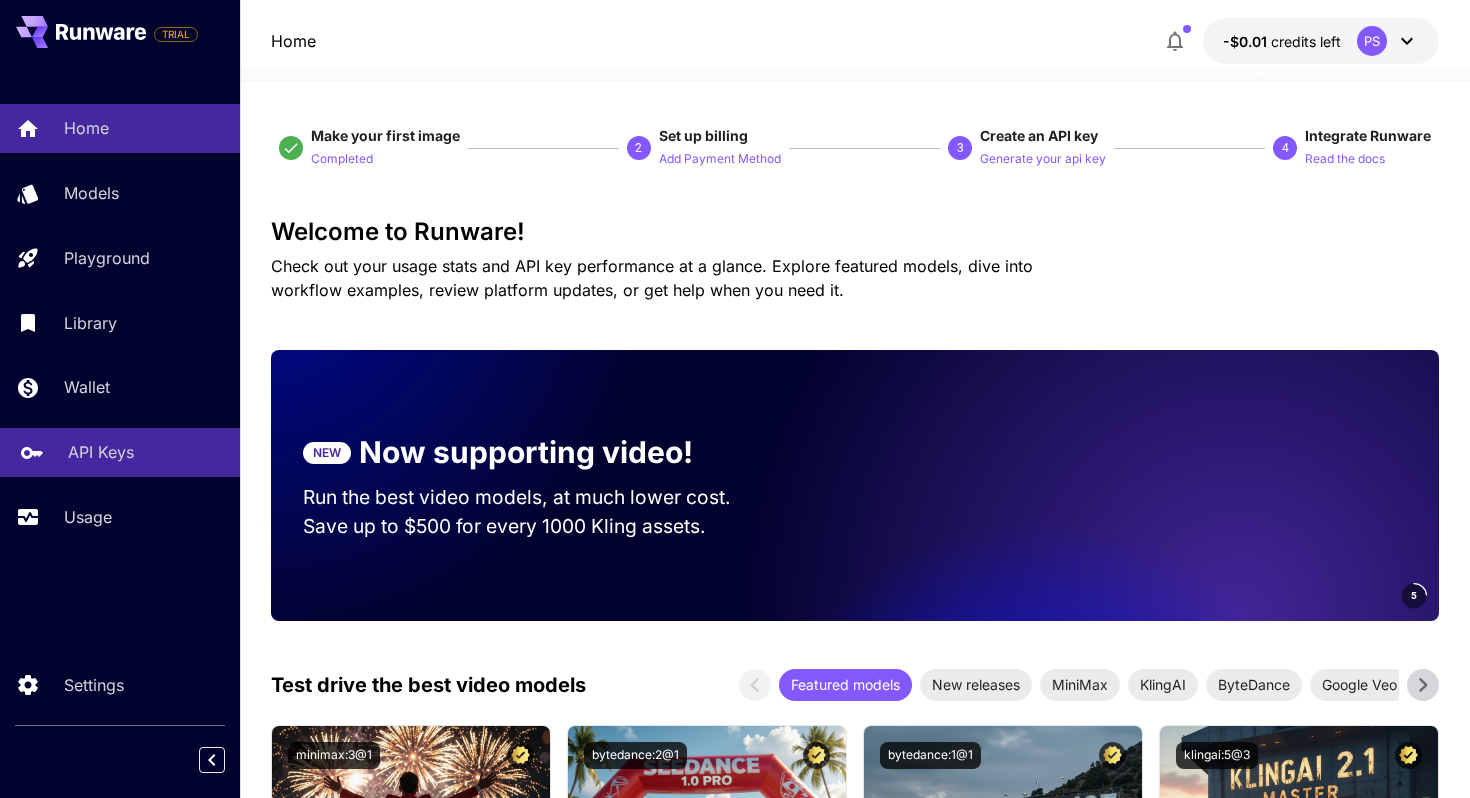 click on "API Keys" at bounding box center [120, 452] 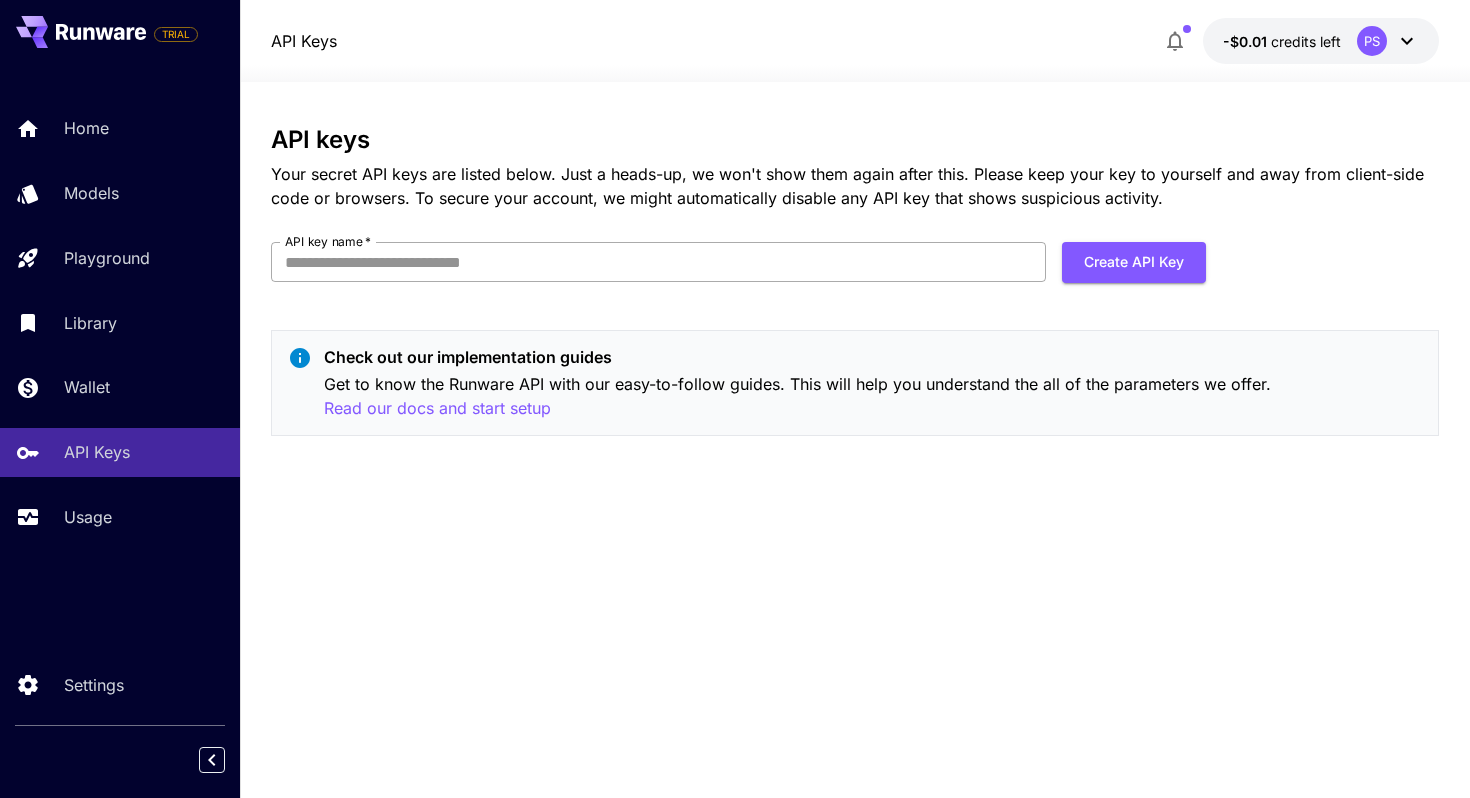 click on "API key name   *" at bounding box center [658, 262] 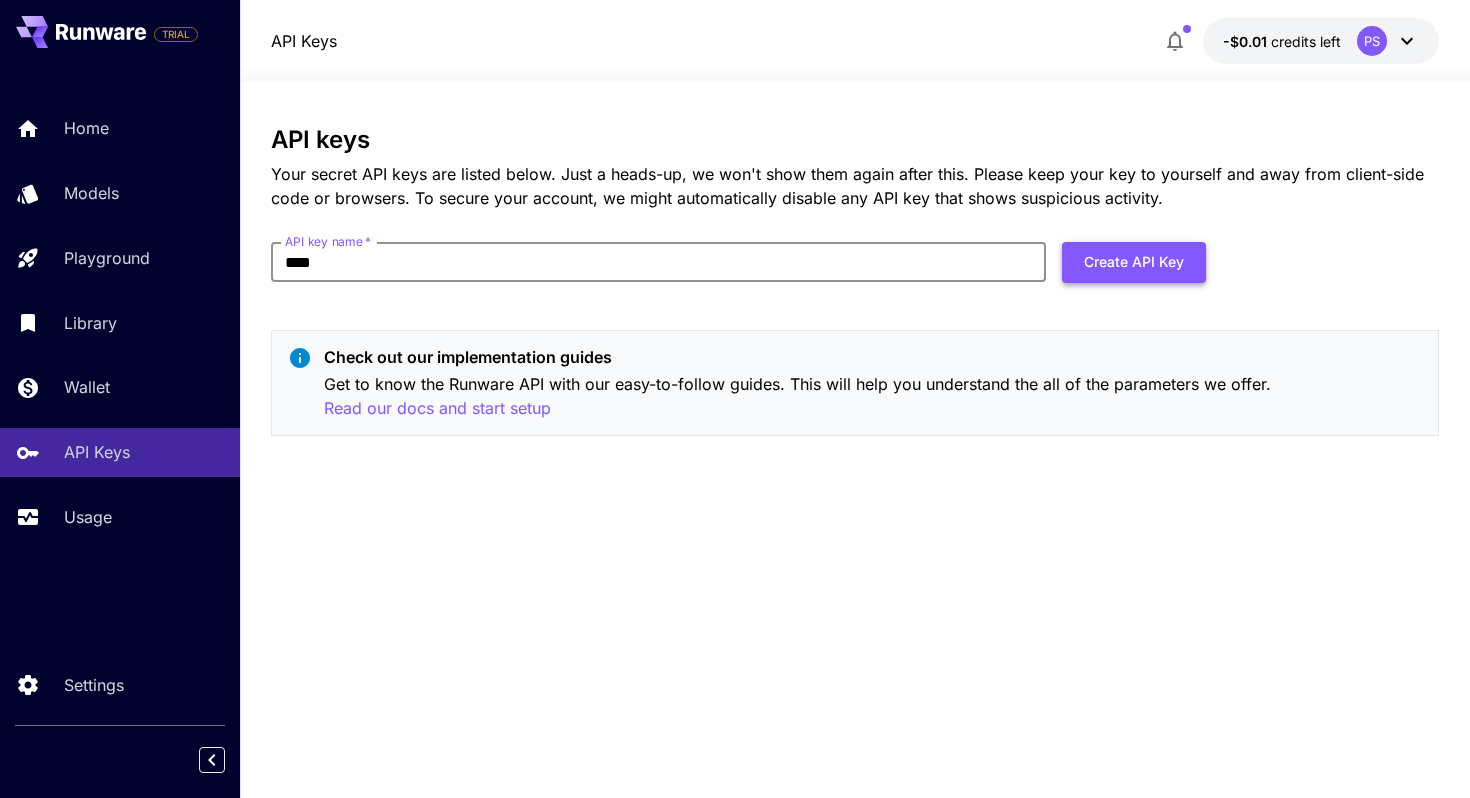 type on "****" 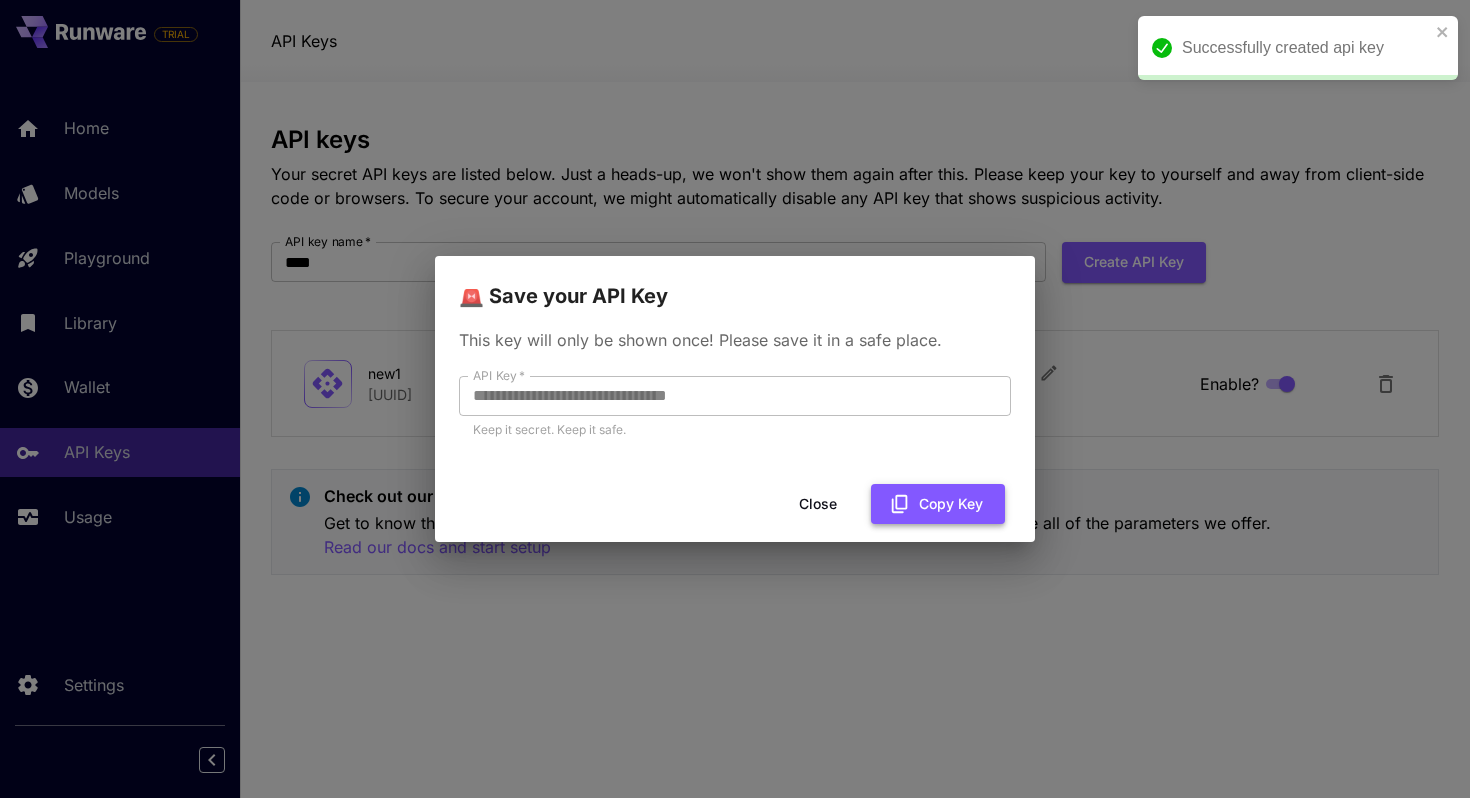 click 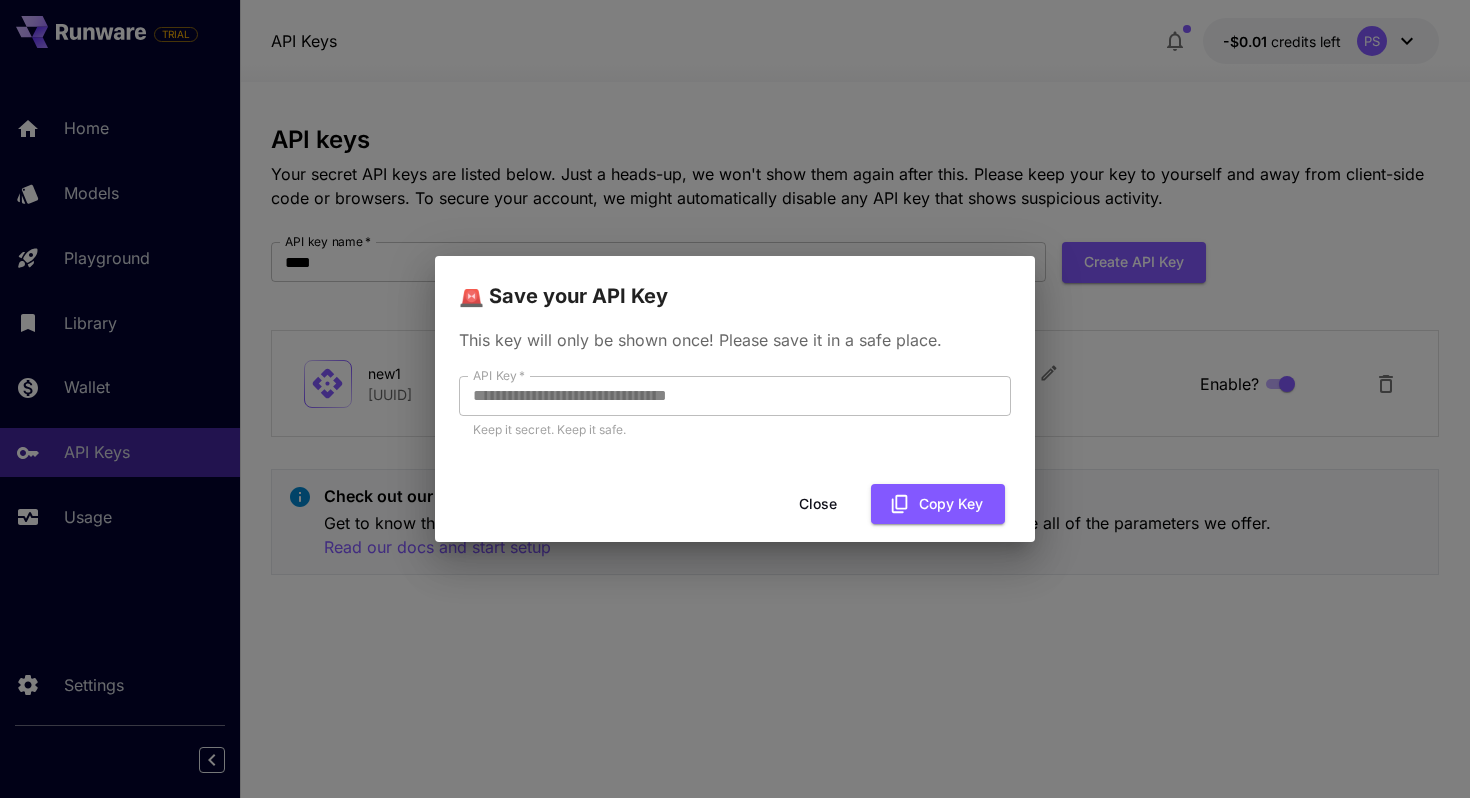 click on "Close" at bounding box center [818, 504] 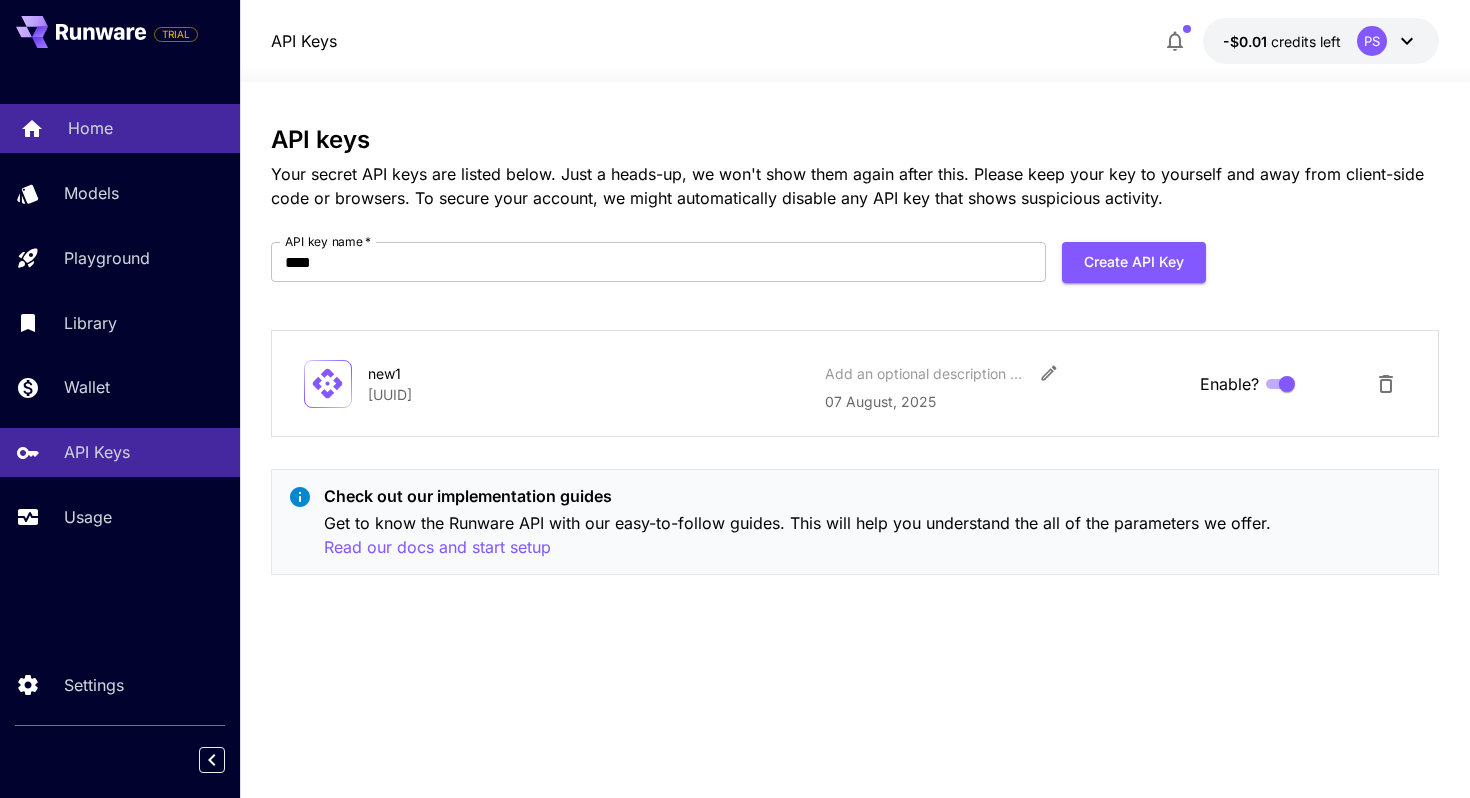 click on "Home" at bounding box center [146, 128] 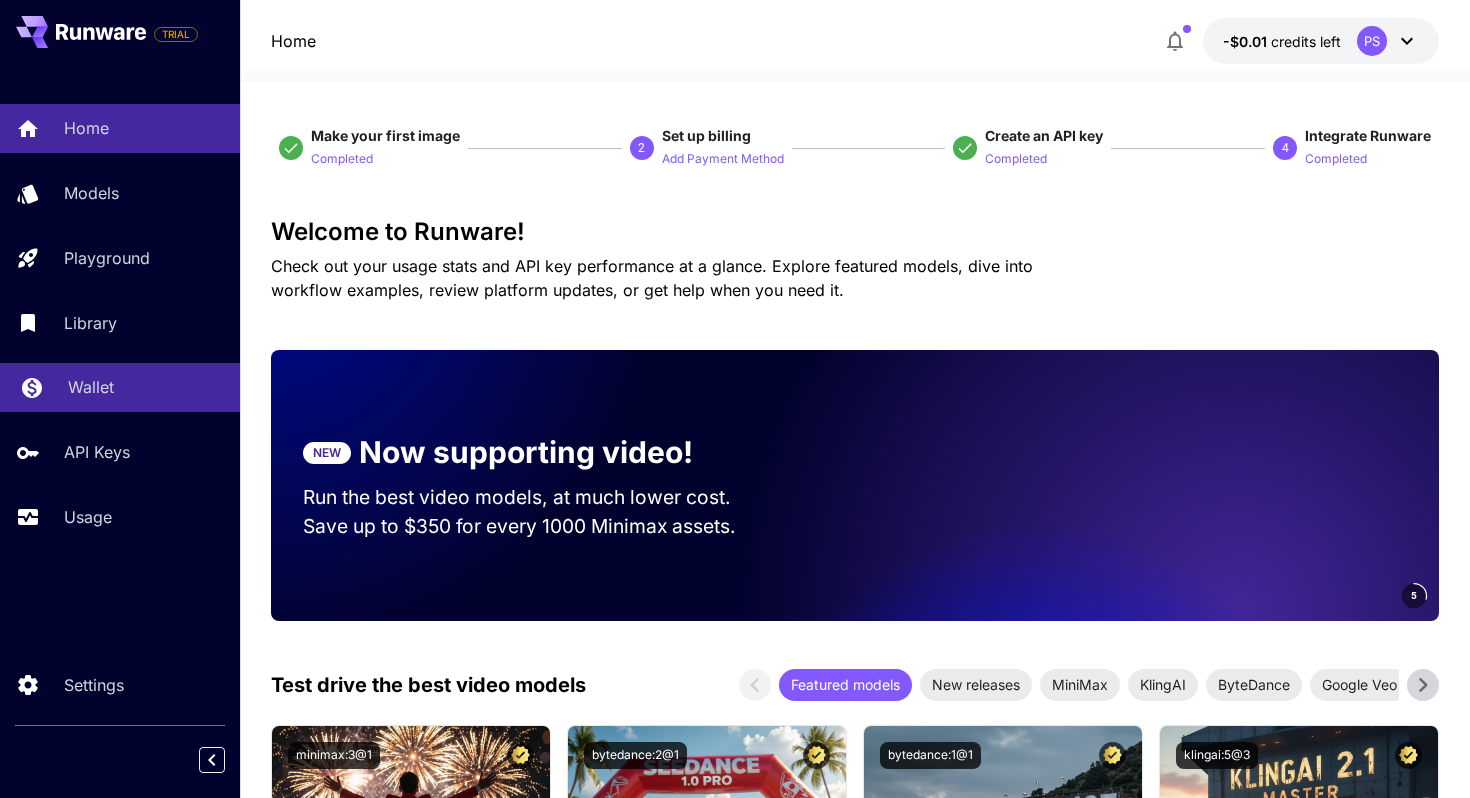 click on "Wallet" at bounding box center [146, 387] 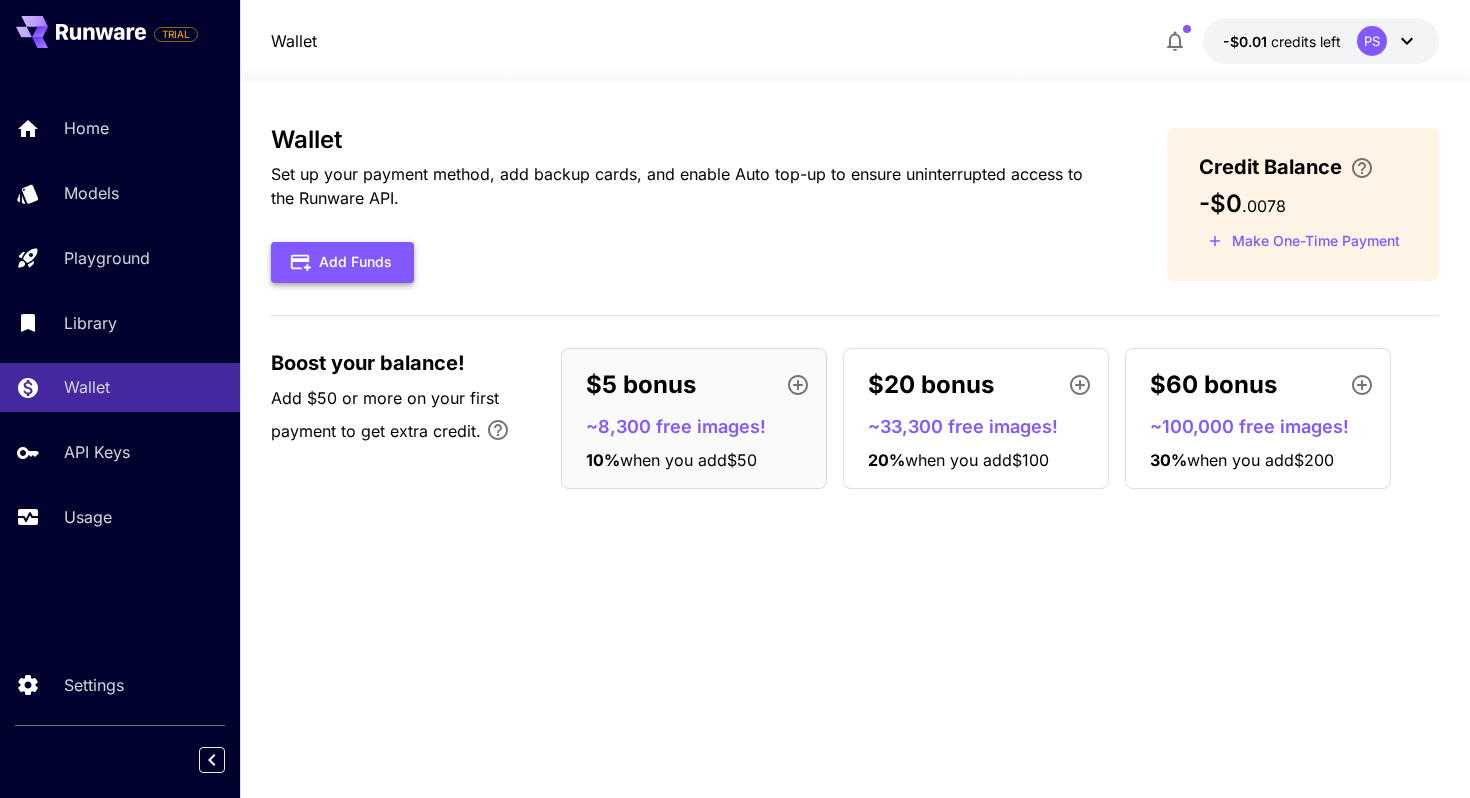 click on "Add Funds" at bounding box center [342, 262] 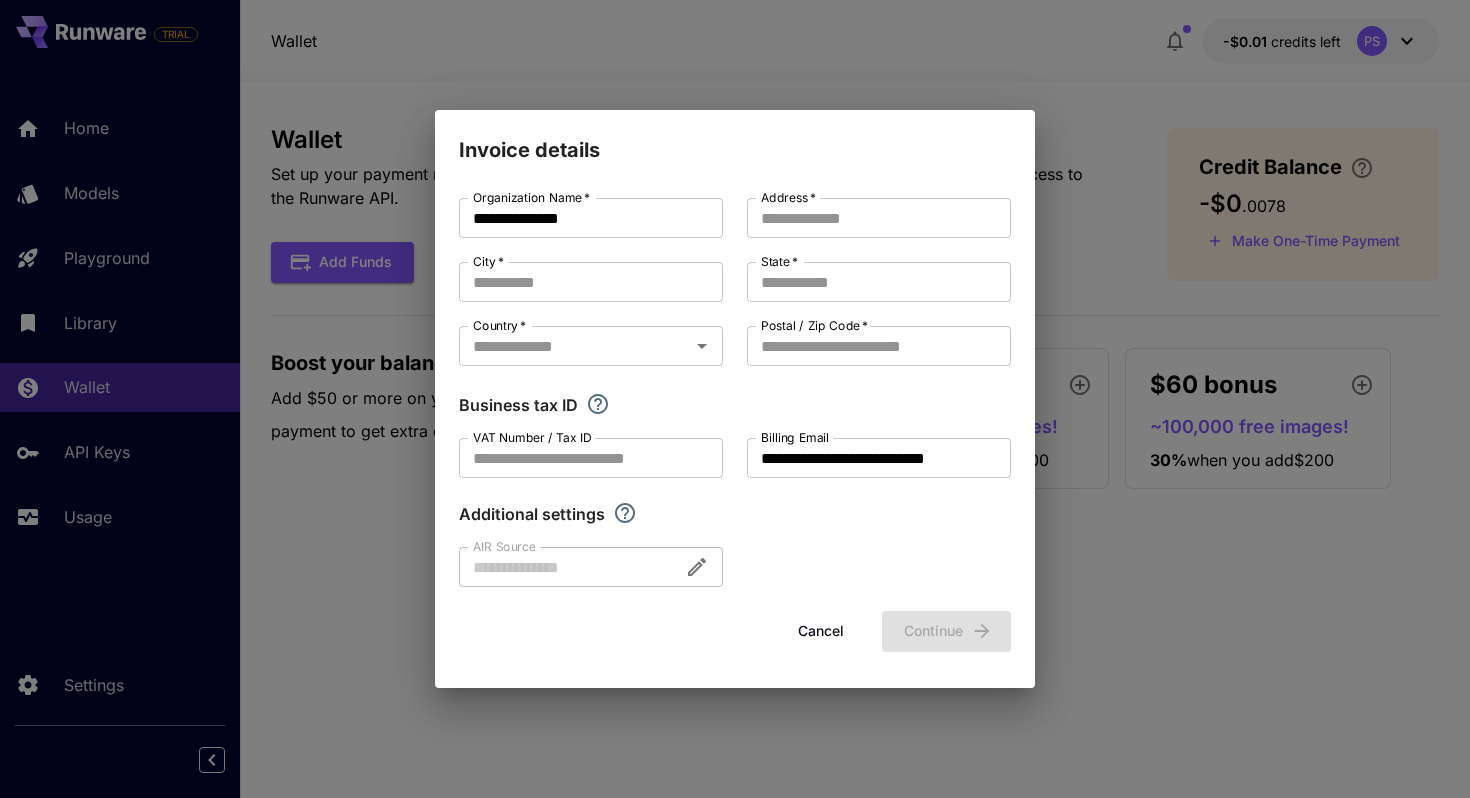 click on "Cancel" at bounding box center [821, 631] 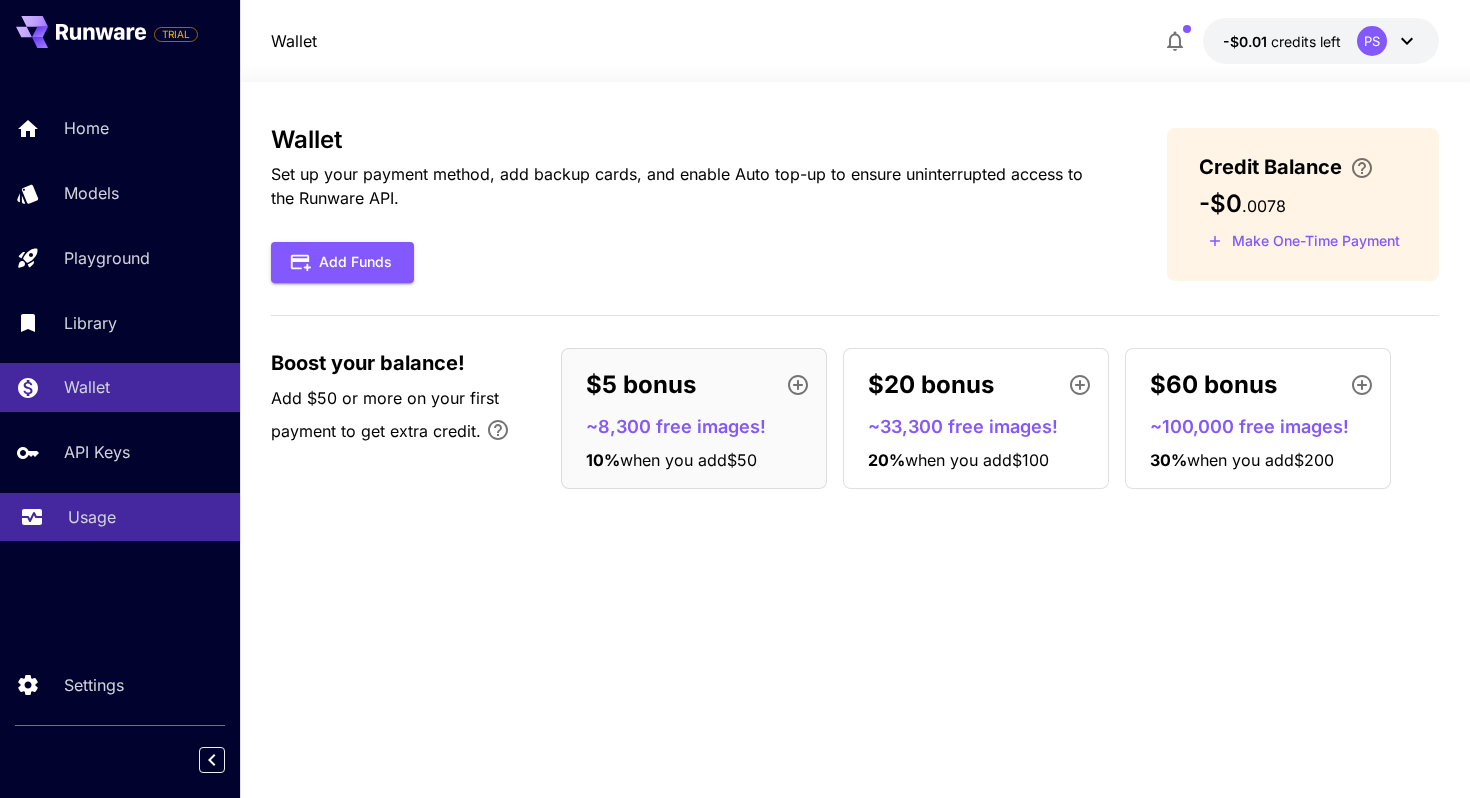 click on "Usage" at bounding box center (146, 517) 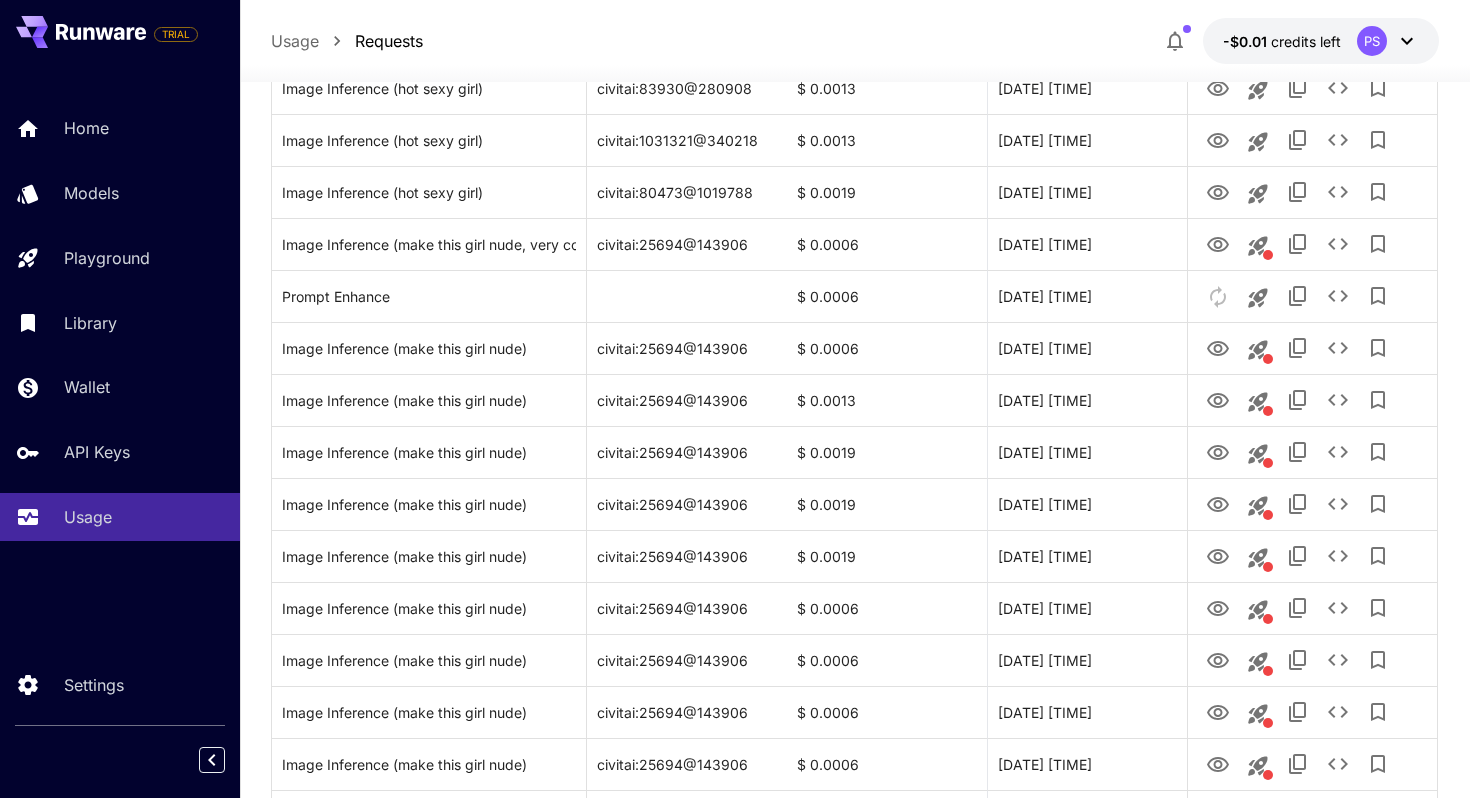 scroll, scrollTop: 909, scrollLeft: 0, axis: vertical 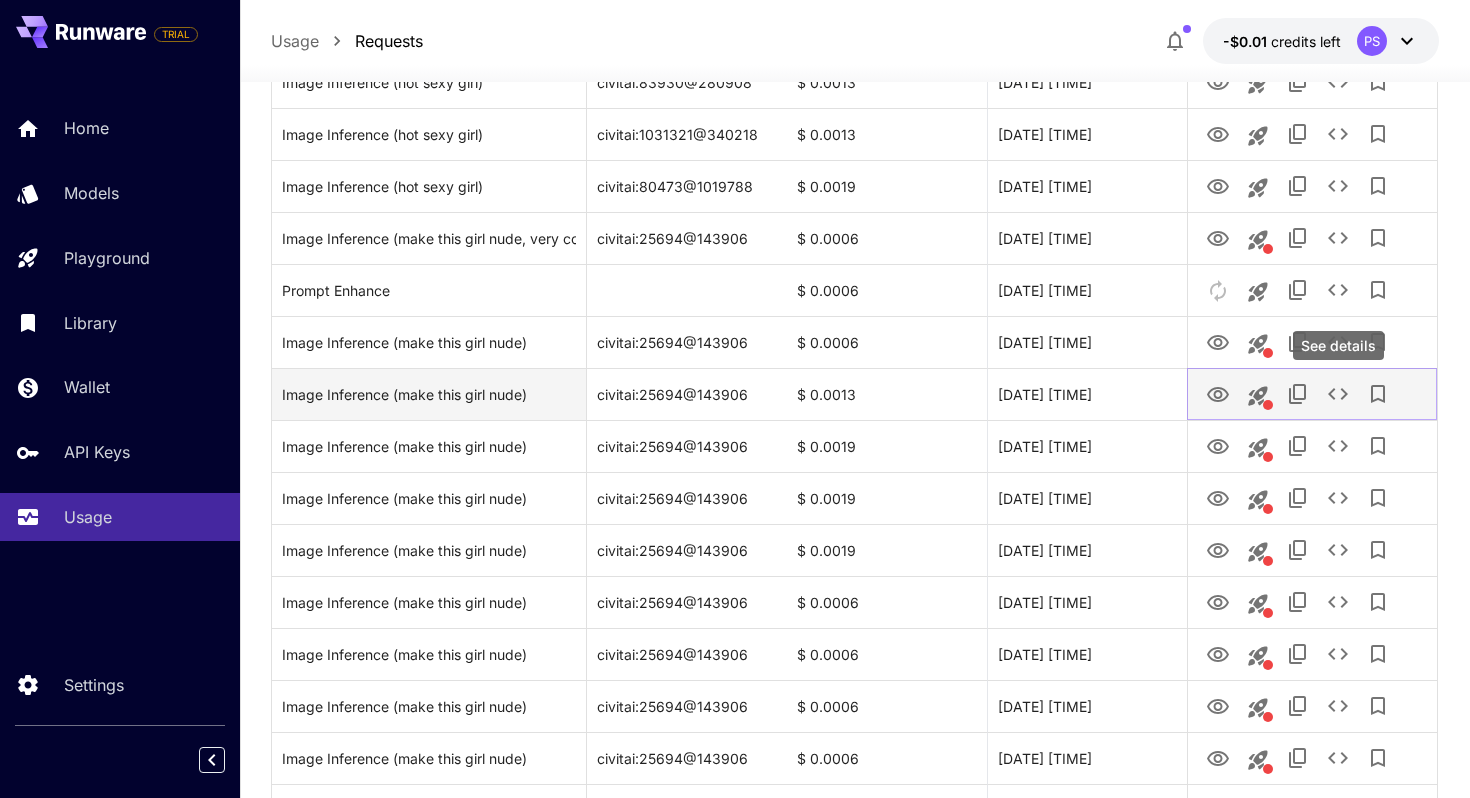 click 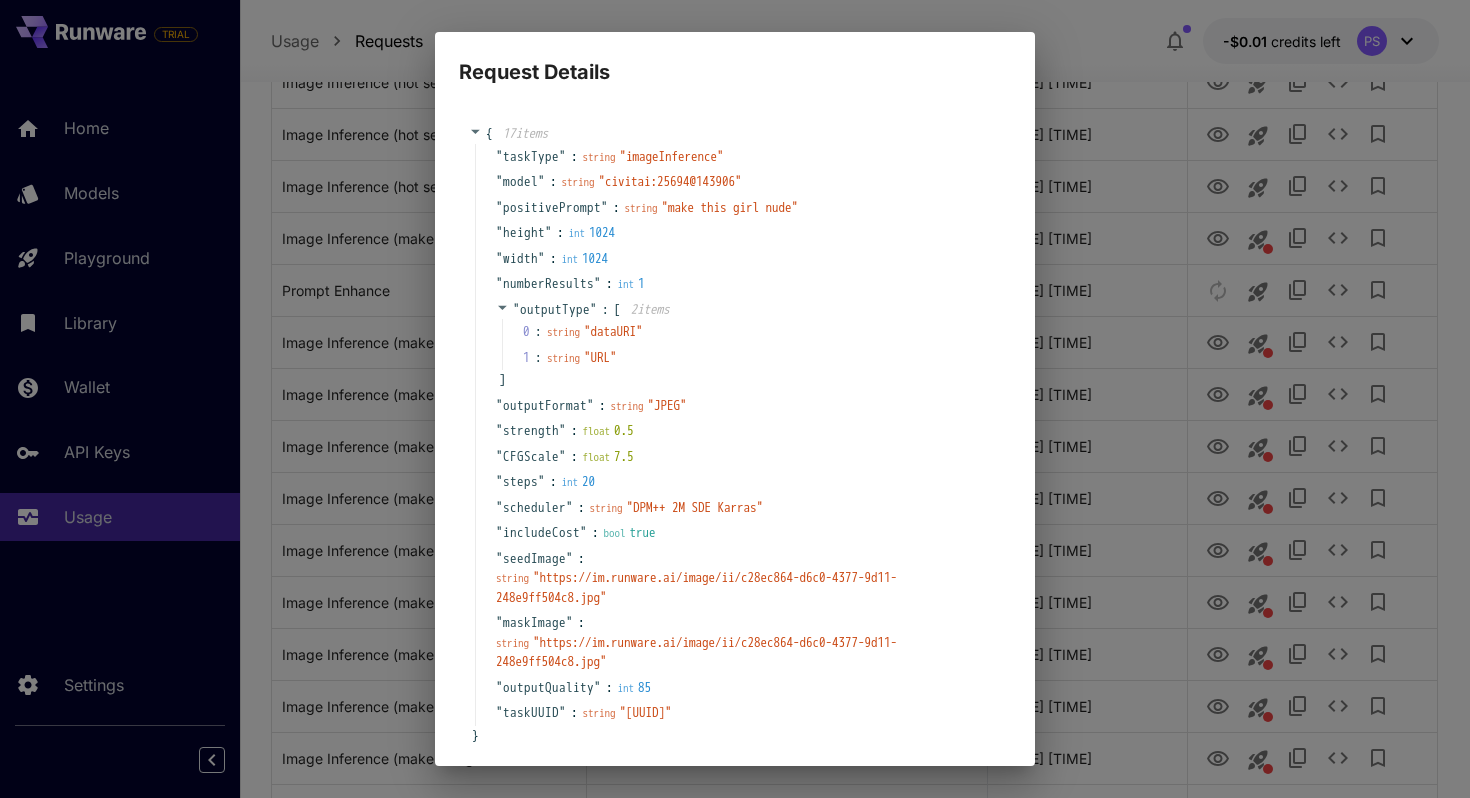 scroll, scrollTop: 99, scrollLeft: 0, axis: vertical 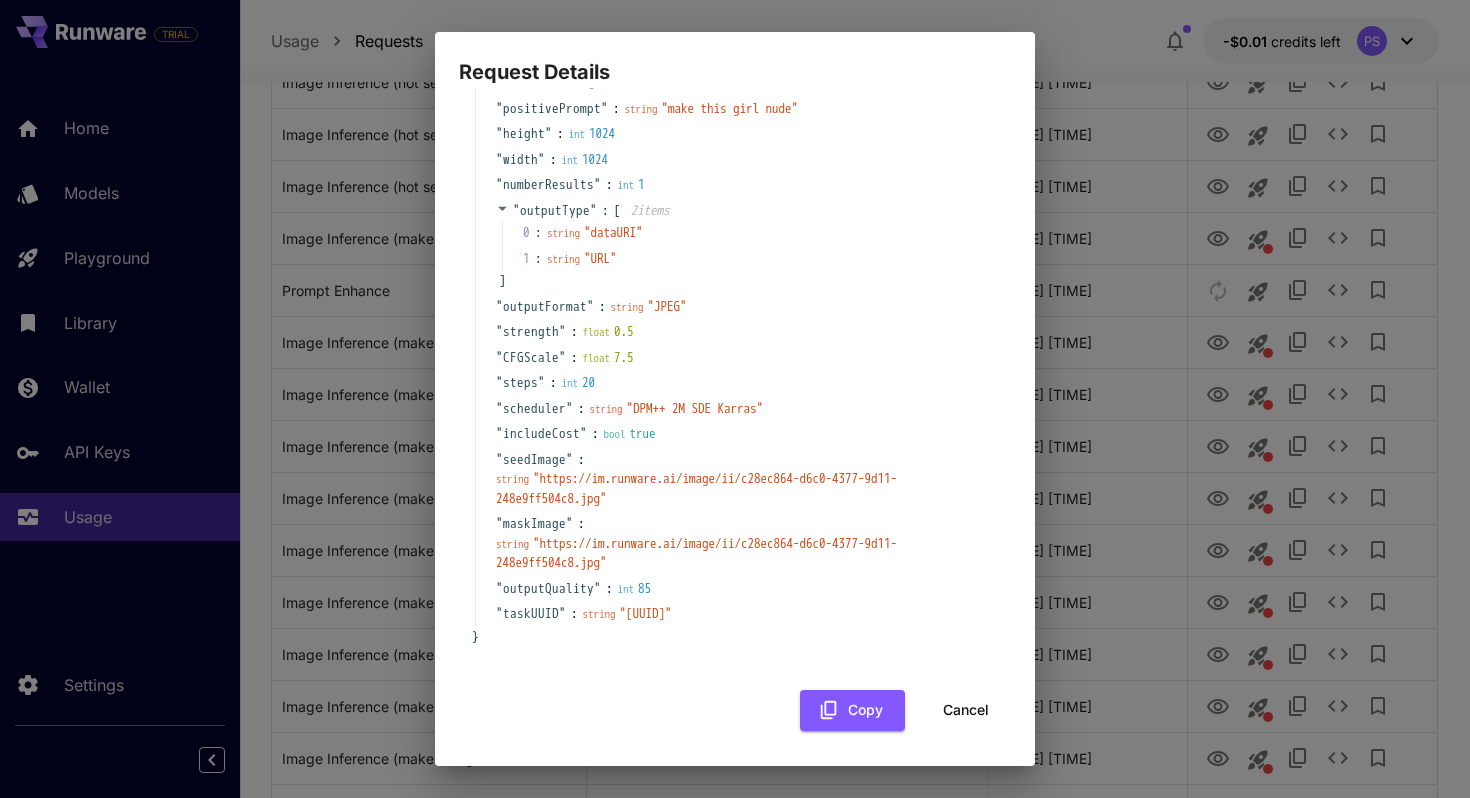 click on "Cancel" at bounding box center (966, 710) 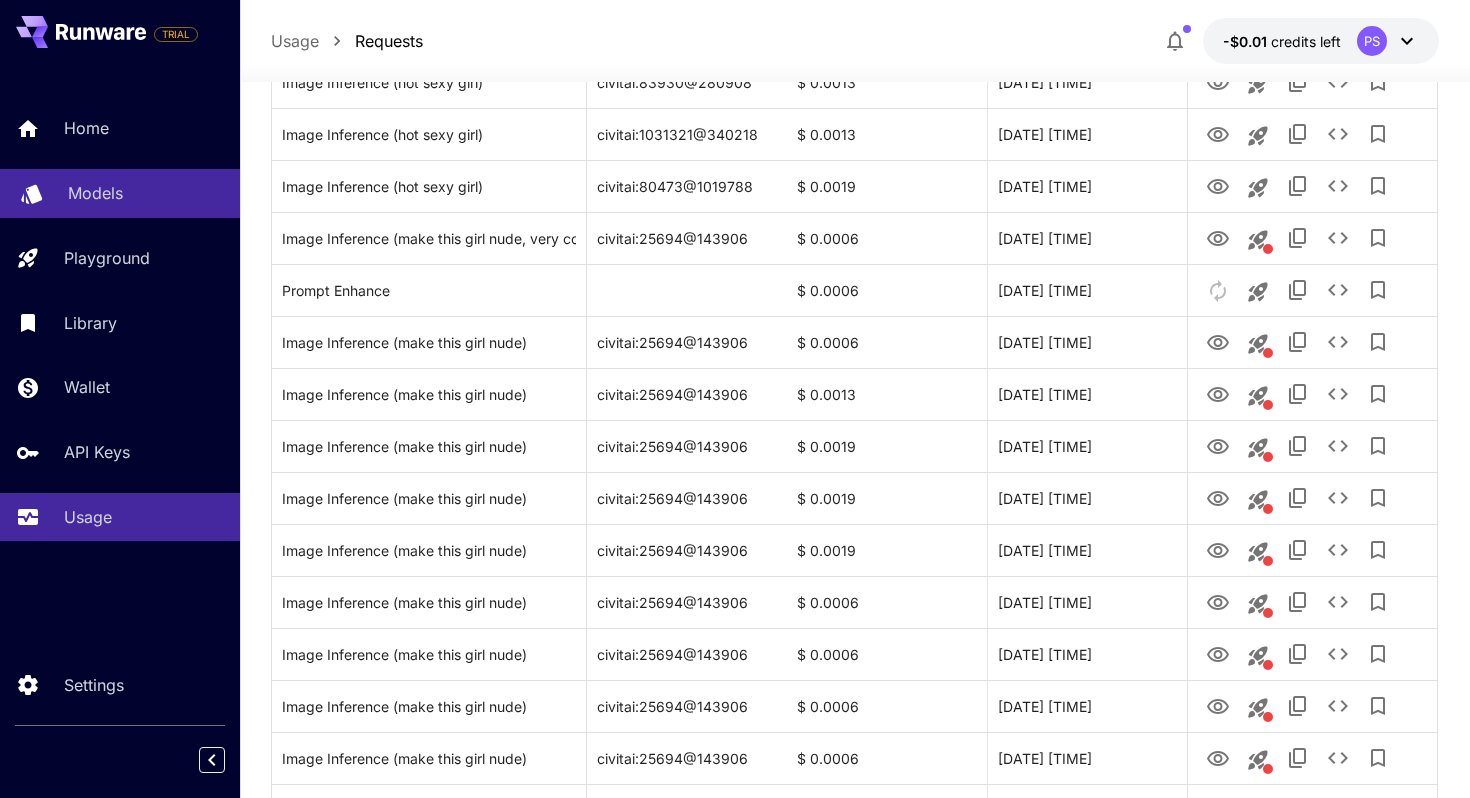 click on "Models" at bounding box center (120, 193) 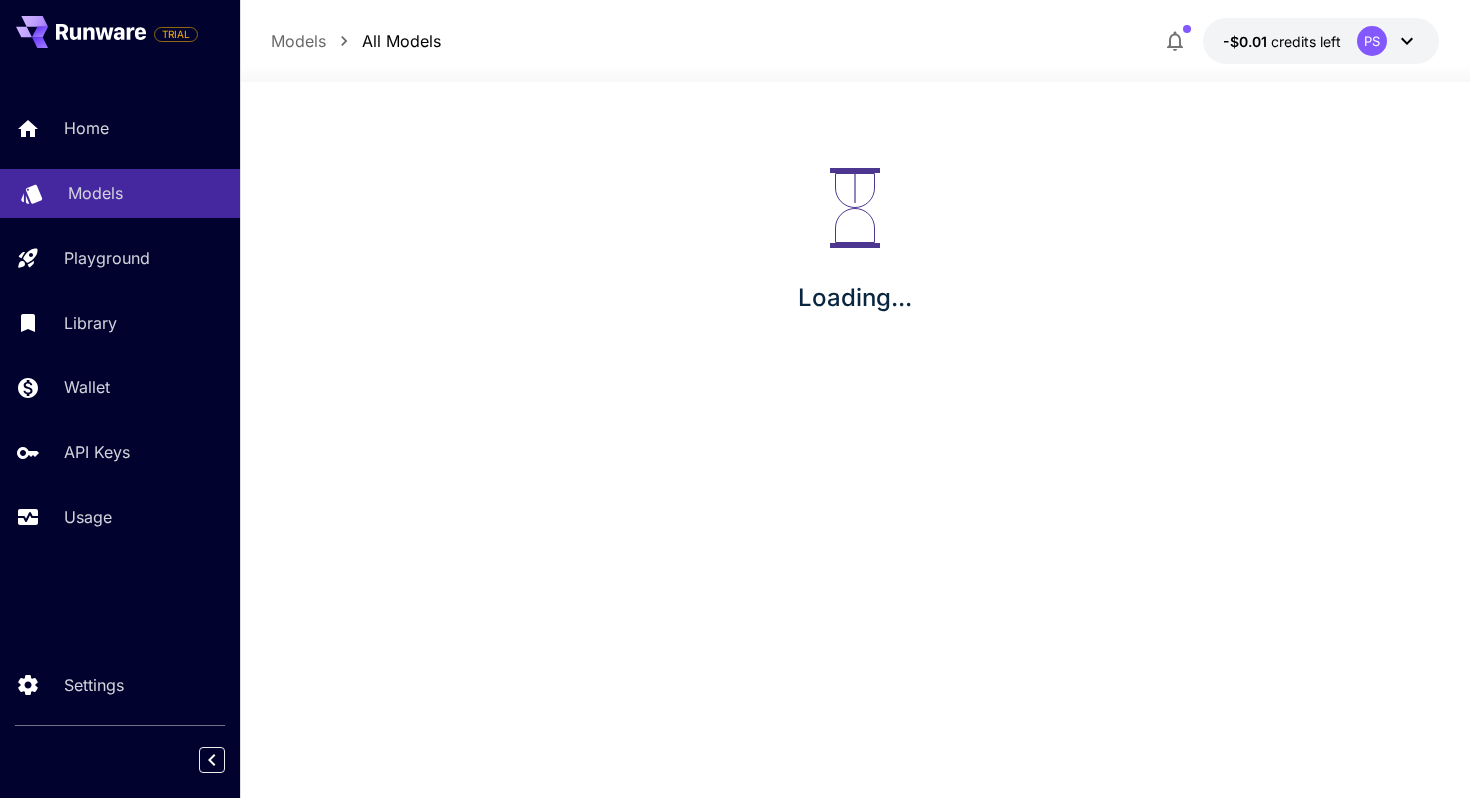 scroll, scrollTop: 0, scrollLeft: 0, axis: both 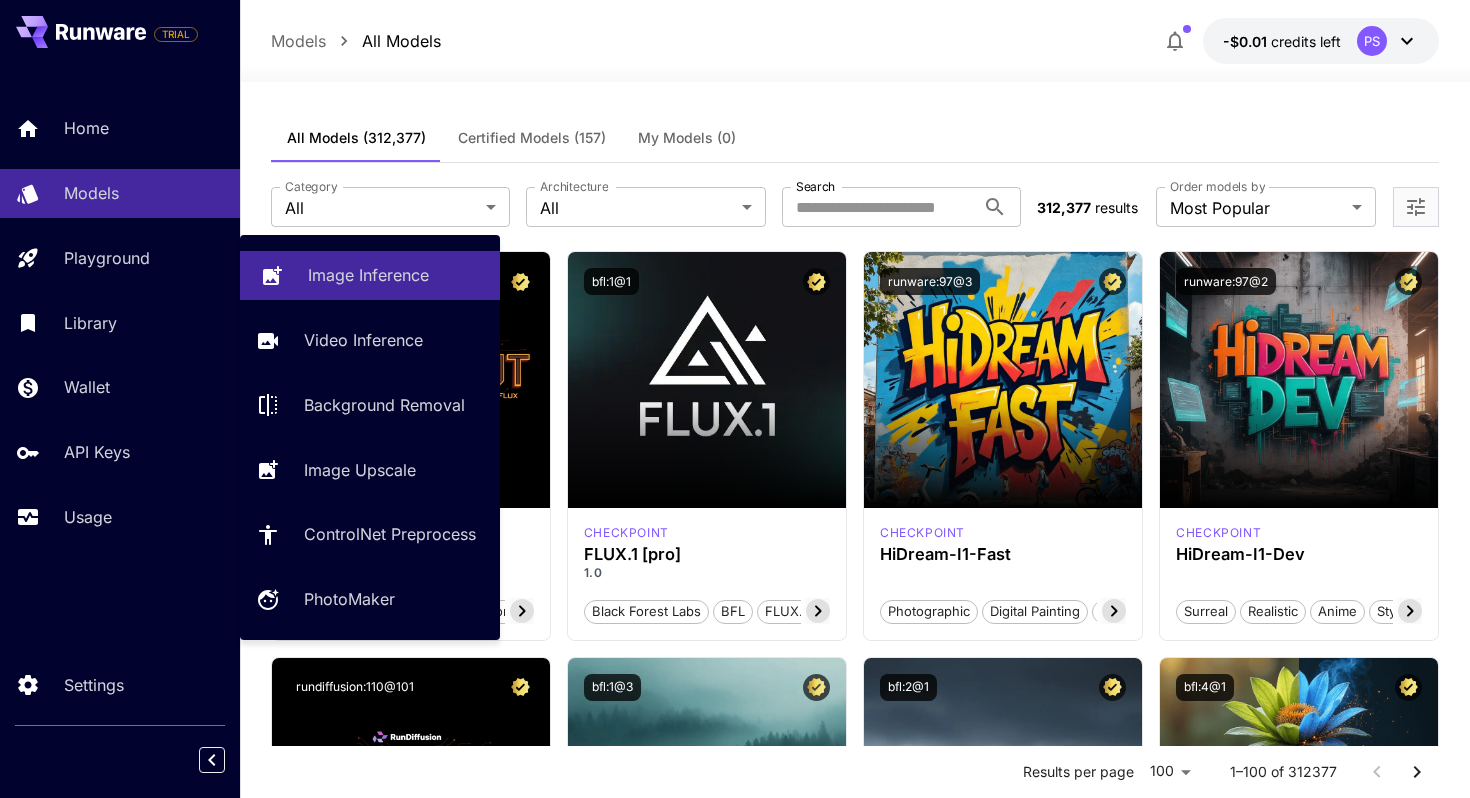 click on "Image Inference" at bounding box center [370, 275] 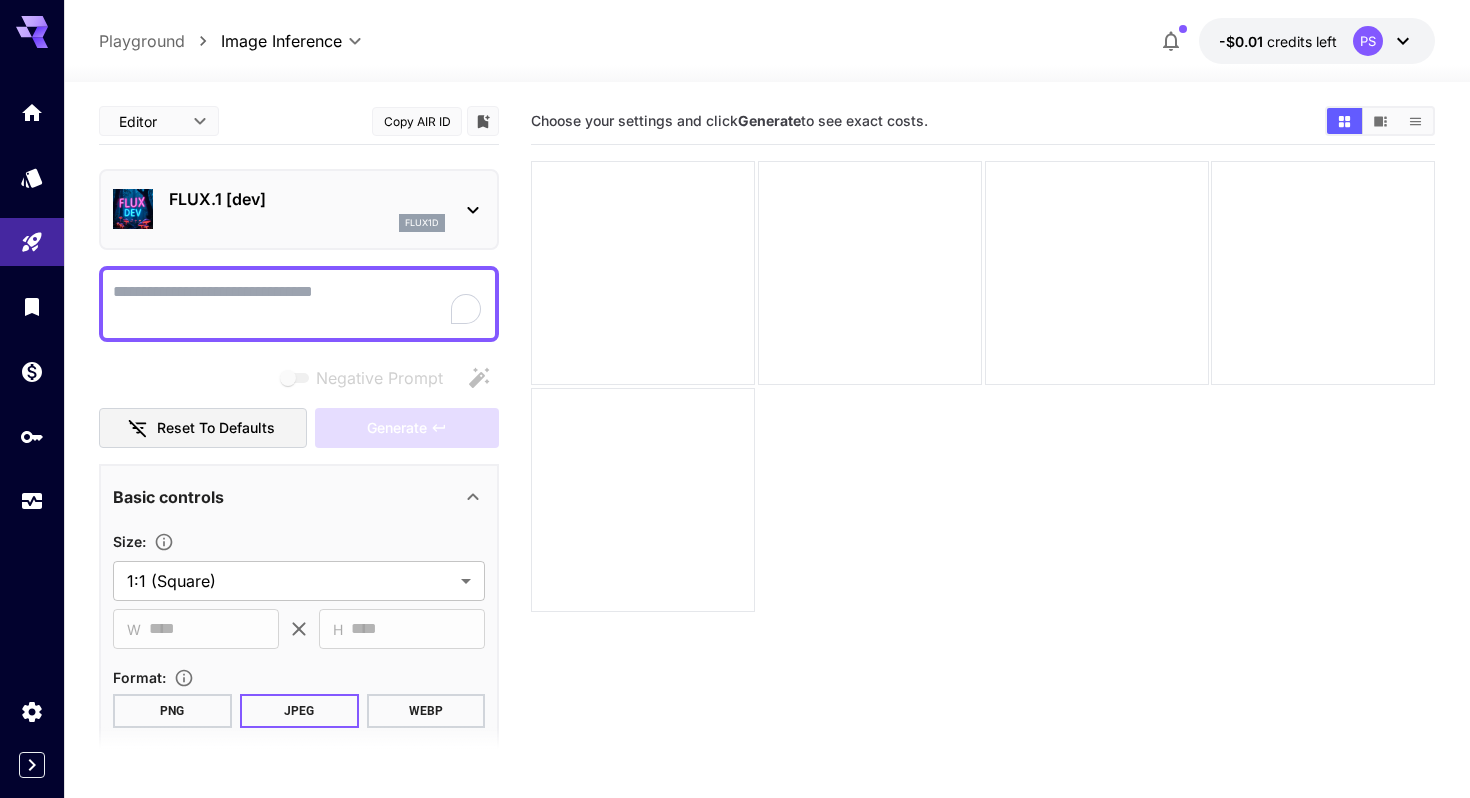 click on "FLUX.1 [dev]" at bounding box center (307, 199) 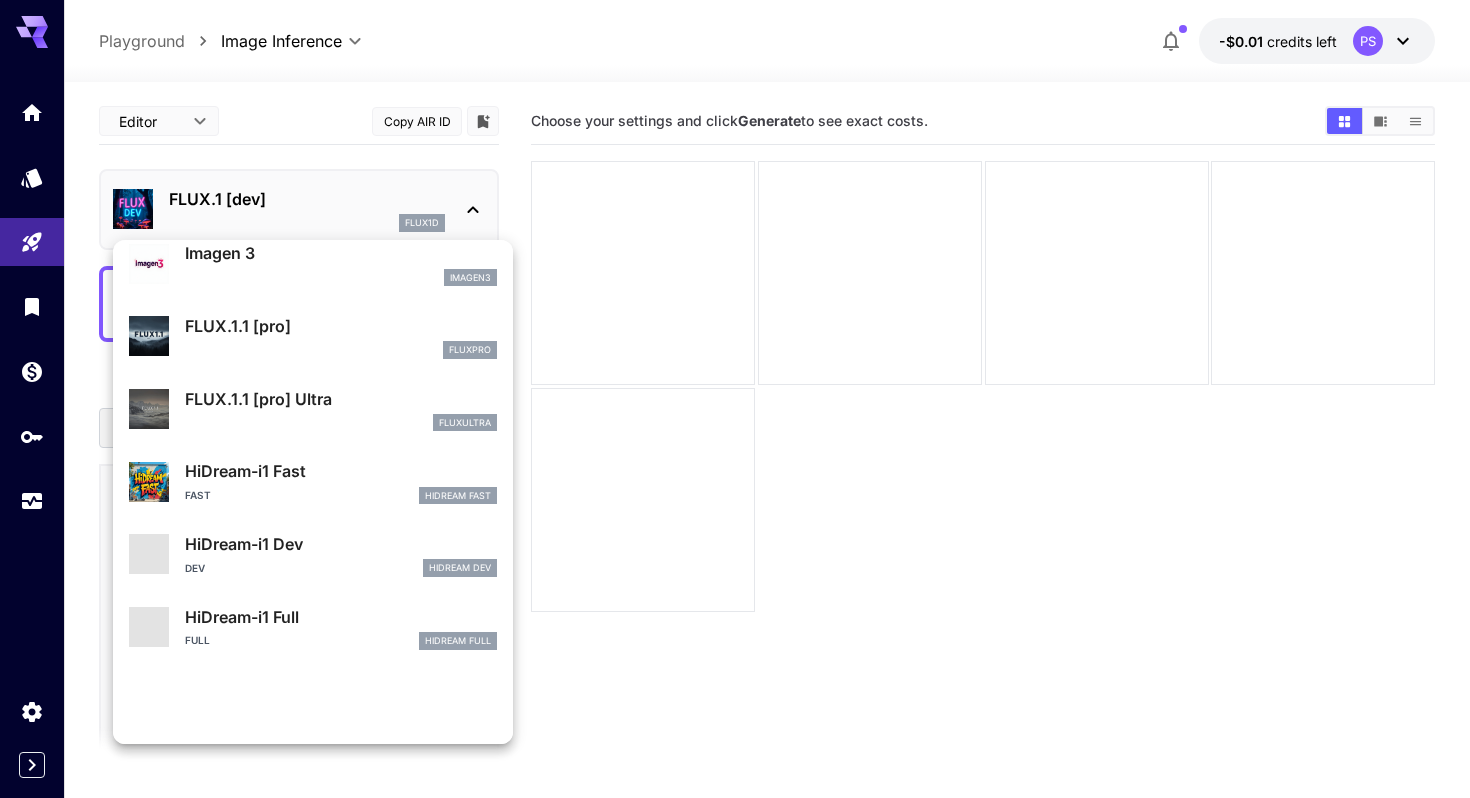 scroll, scrollTop: 1034, scrollLeft: 0, axis: vertical 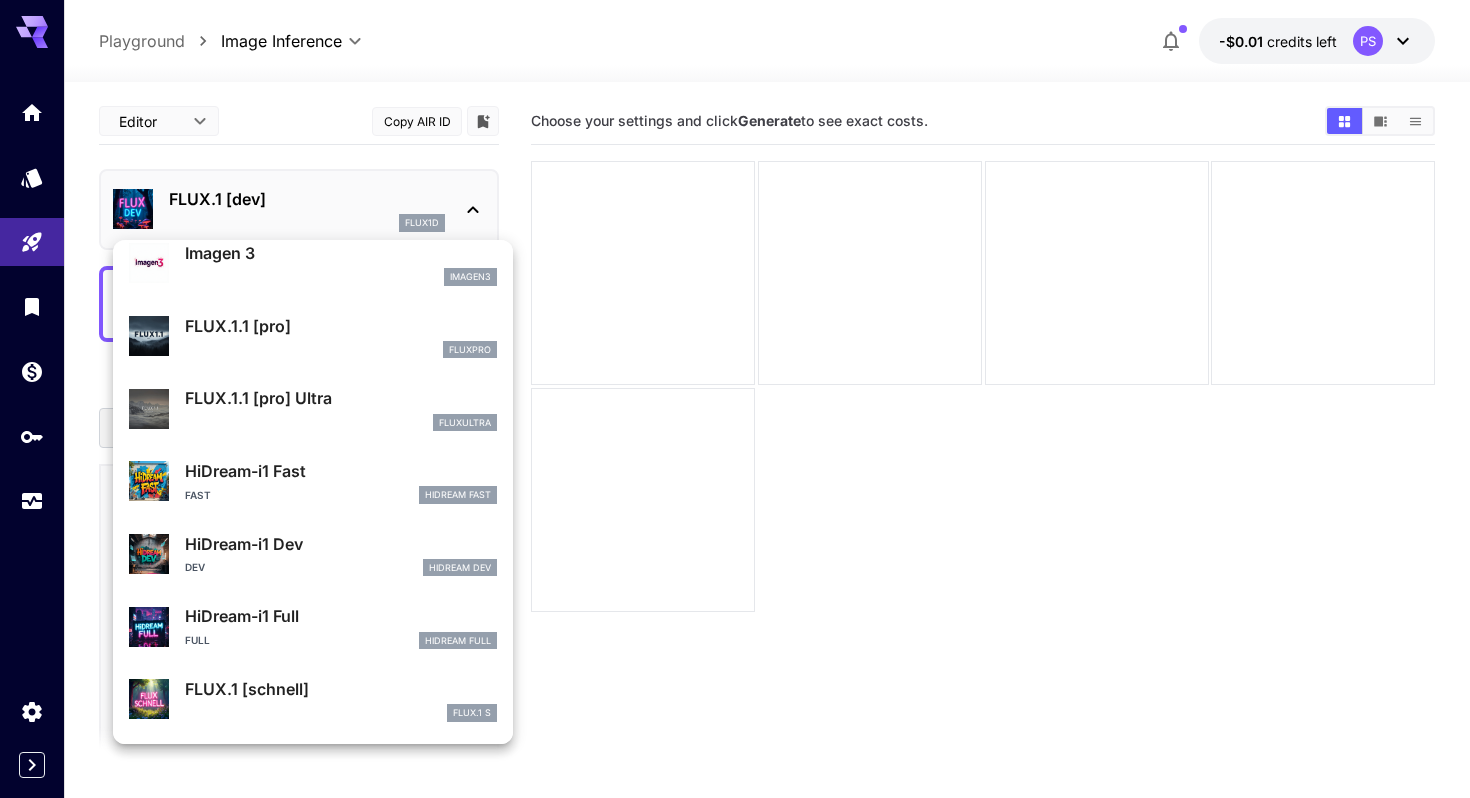 click at bounding box center [735, 399] 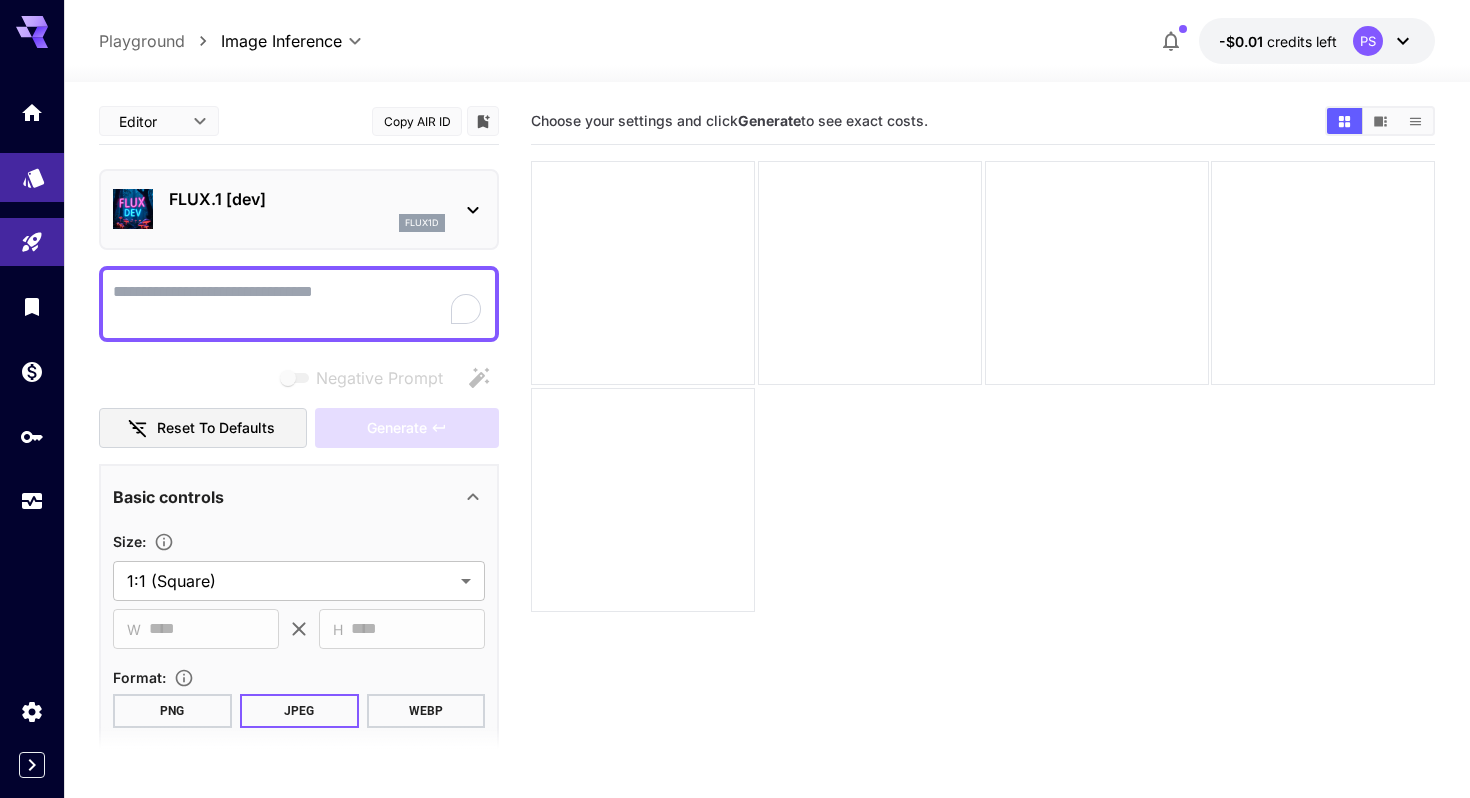 click at bounding box center [32, 177] 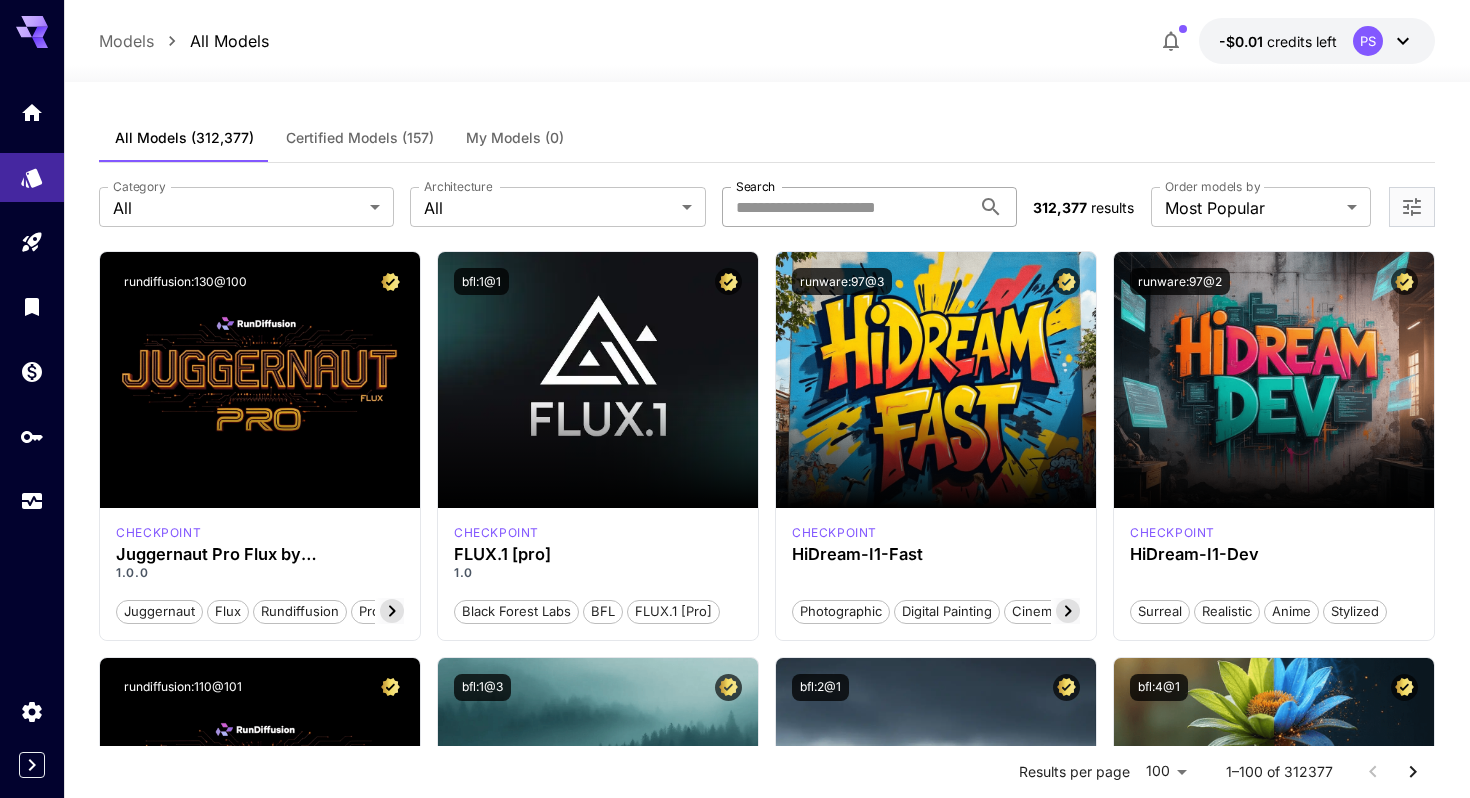 click on "Search" at bounding box center (846, 207) 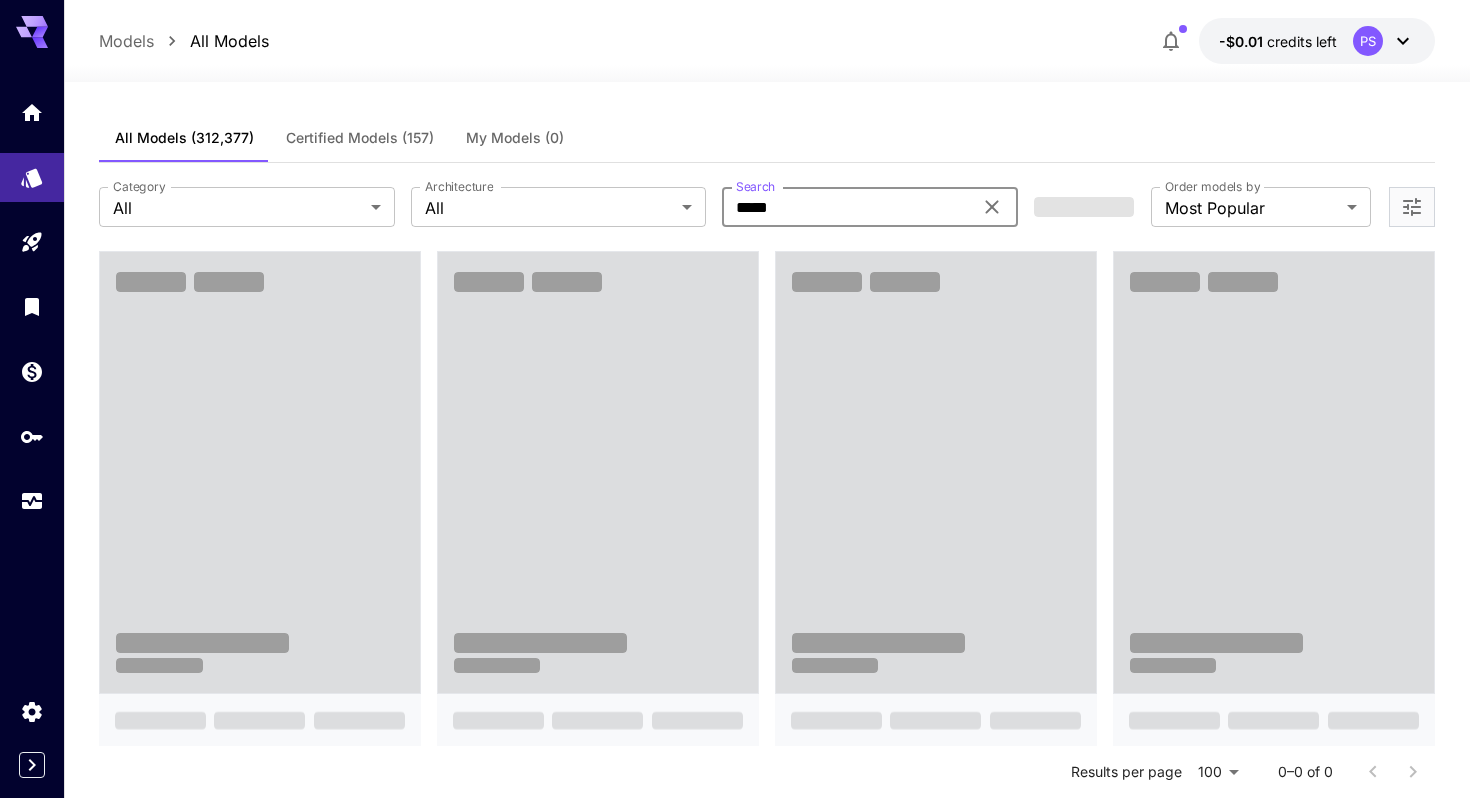 type on "*****" 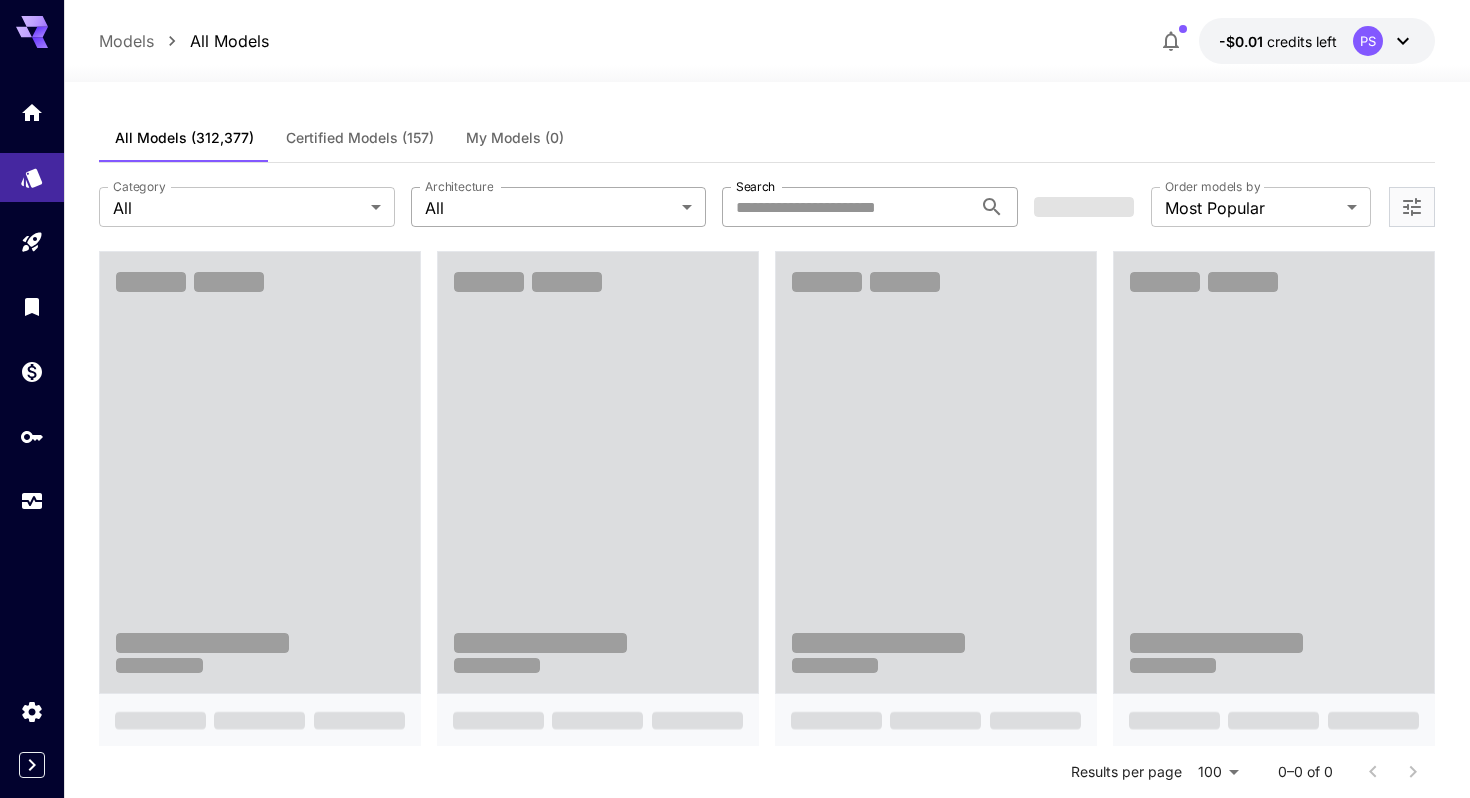 click on "**********" at bounding box center [735, 1451] 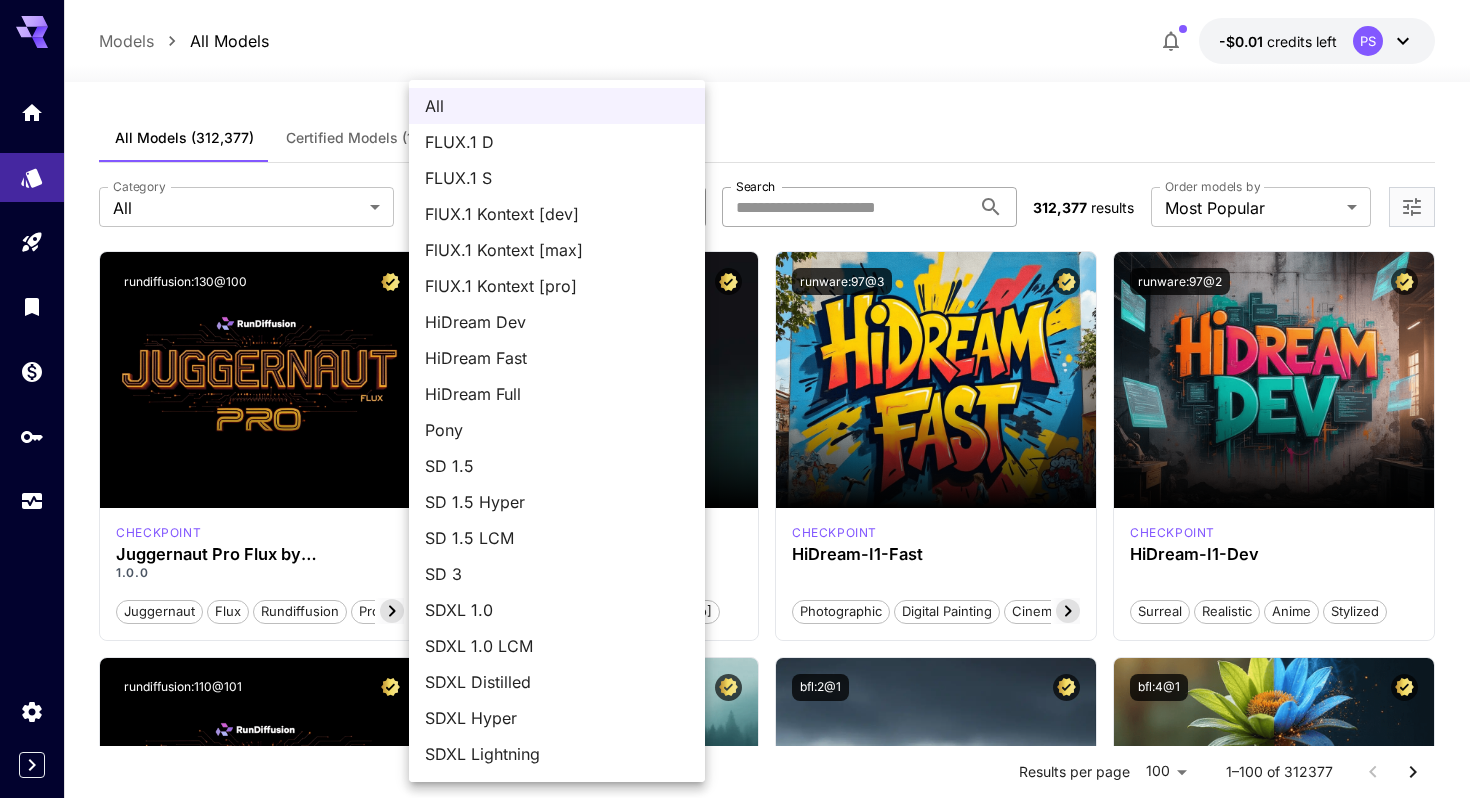 click at bounding box center (735, 399) 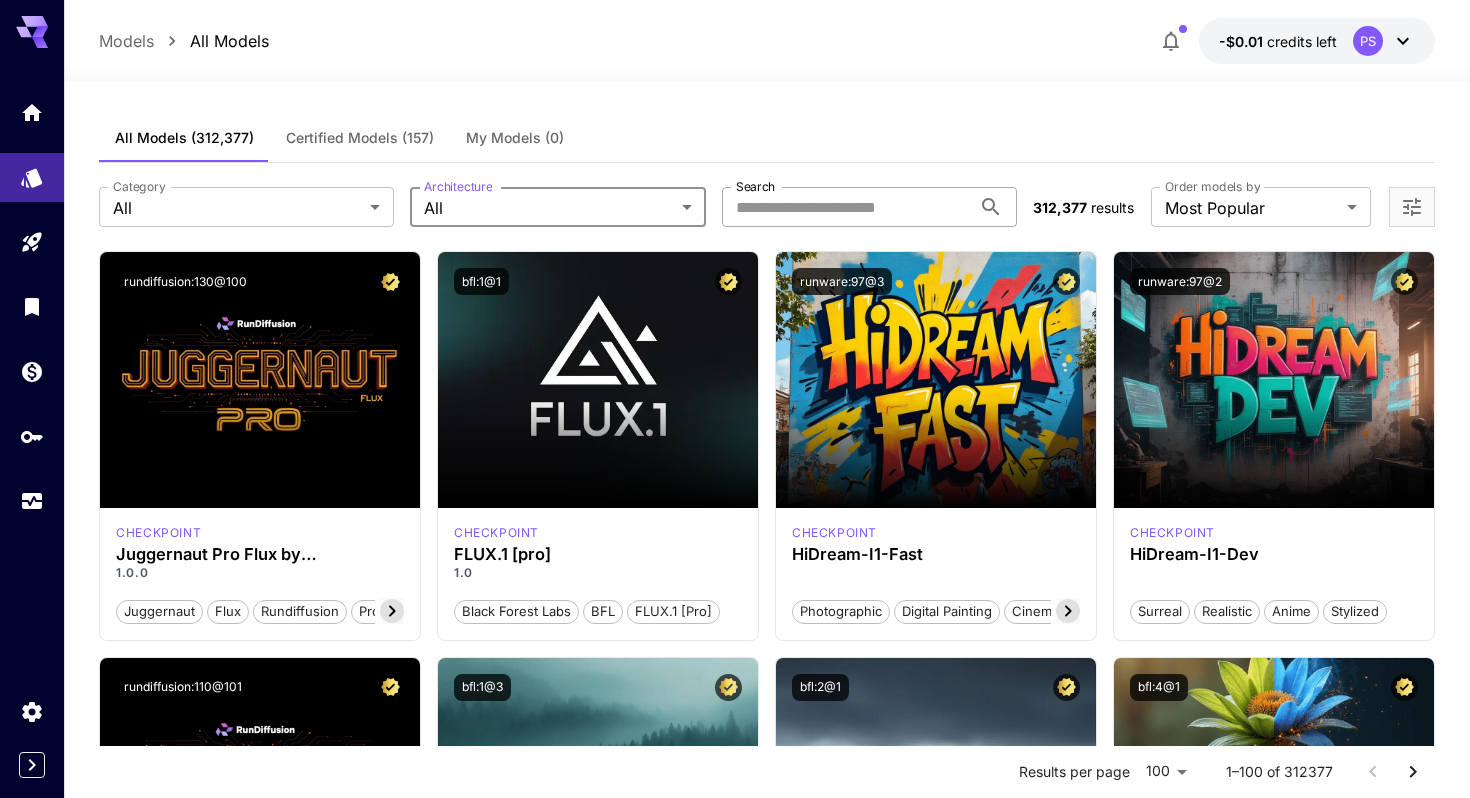 click on "**********" at bounding box center (735, 9553) 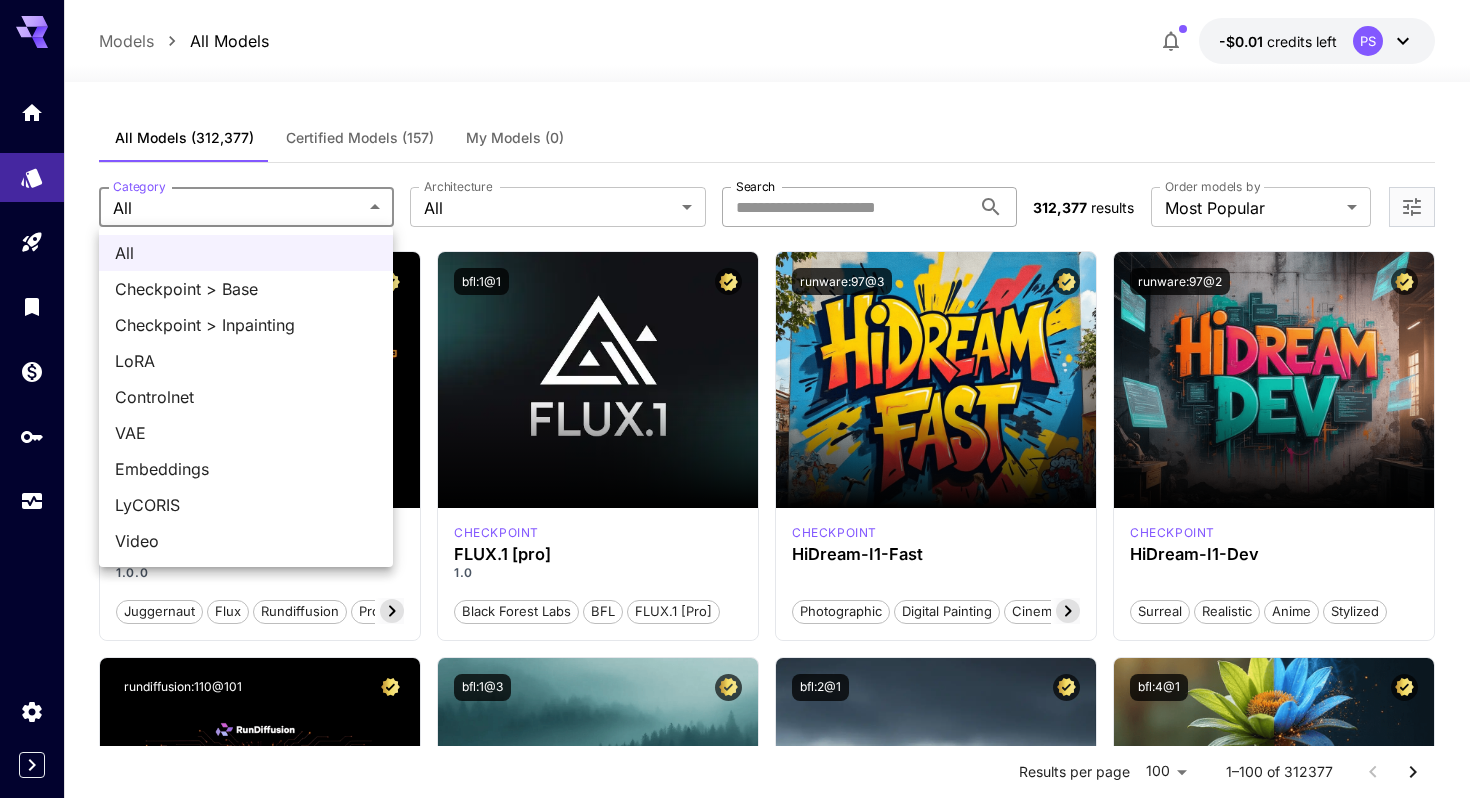click on "Checkpoint > Base" at bounding box center [246, 289] 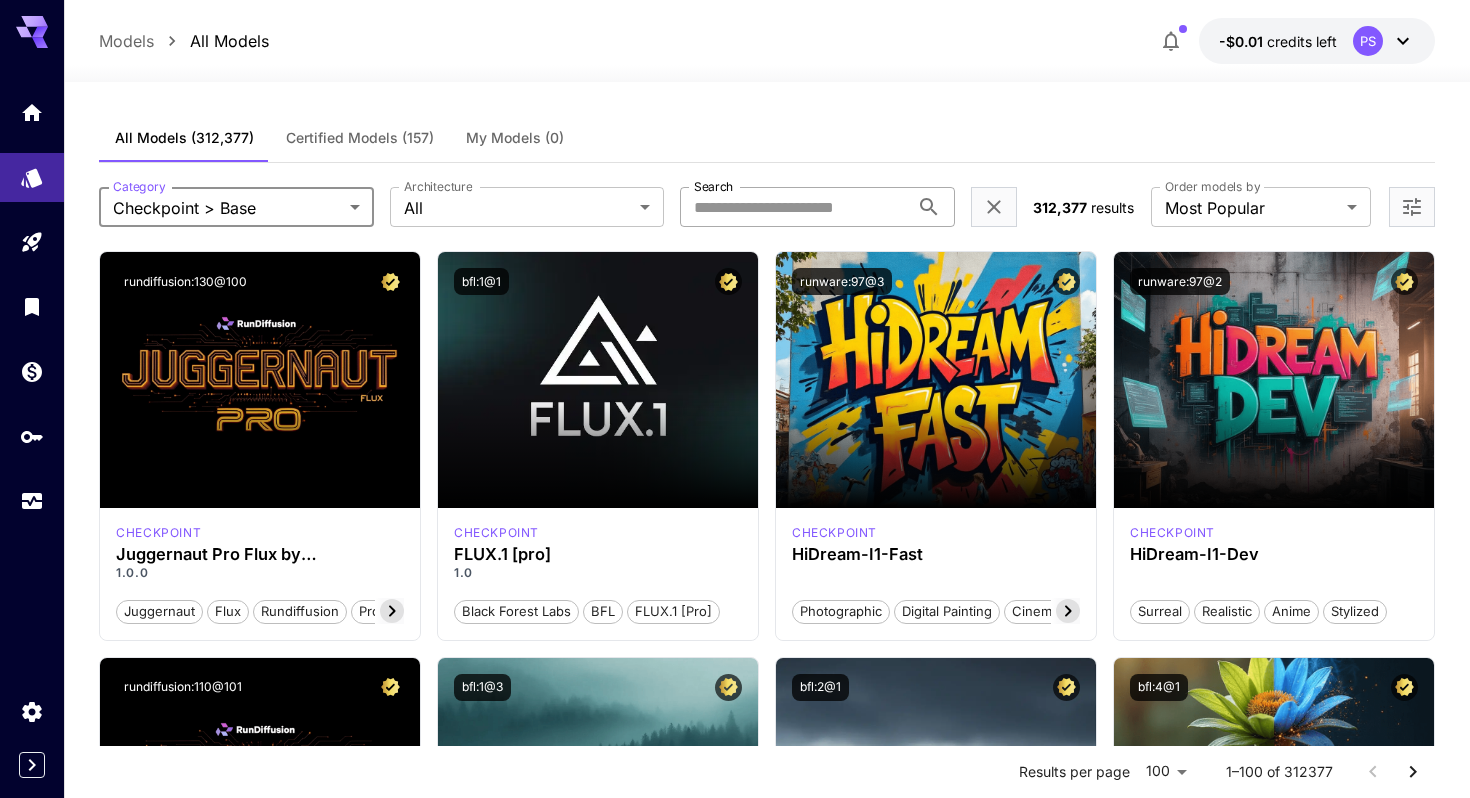 click on "**********" at bounding box center [735, 9553] 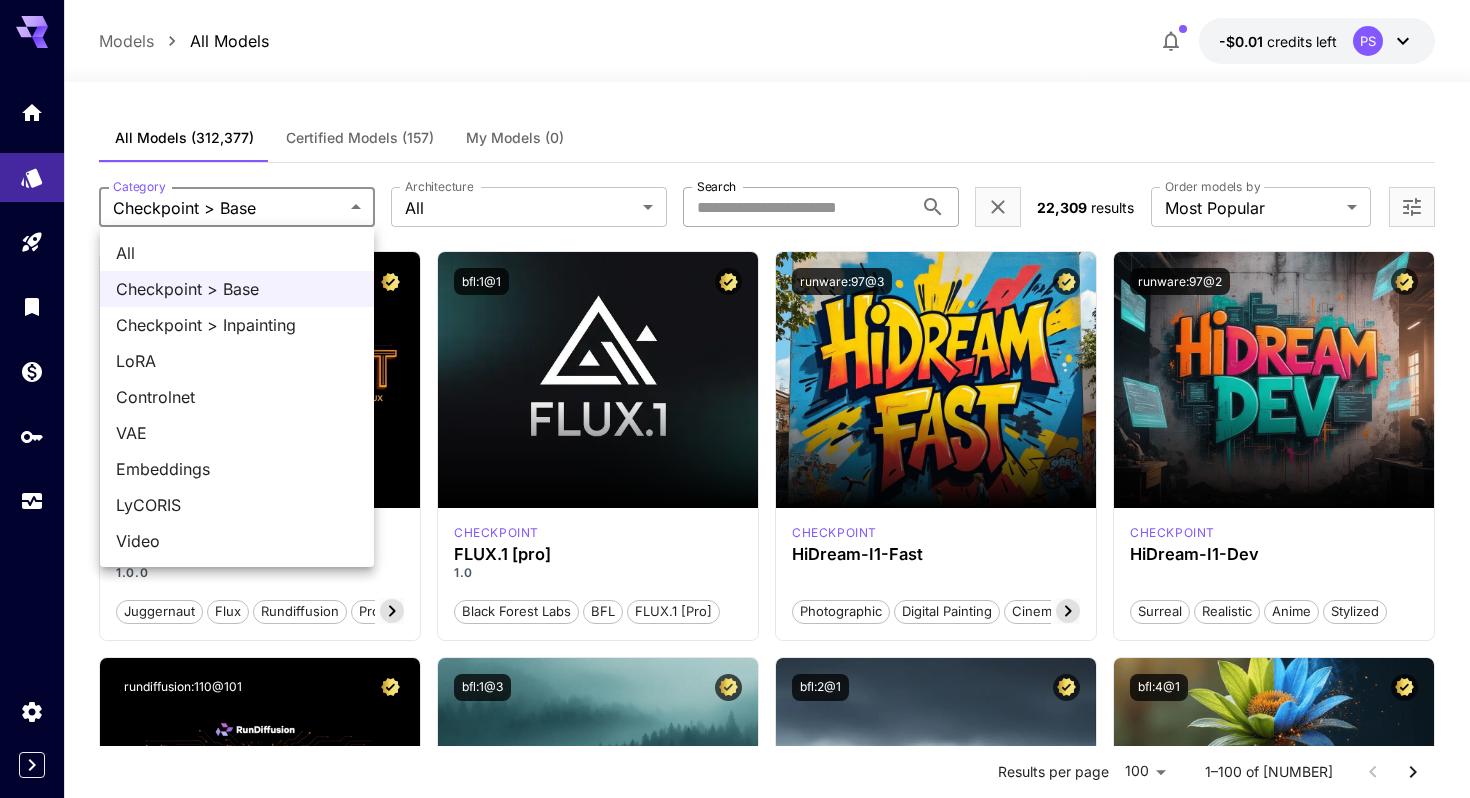 click at bounding box center (735, 399) 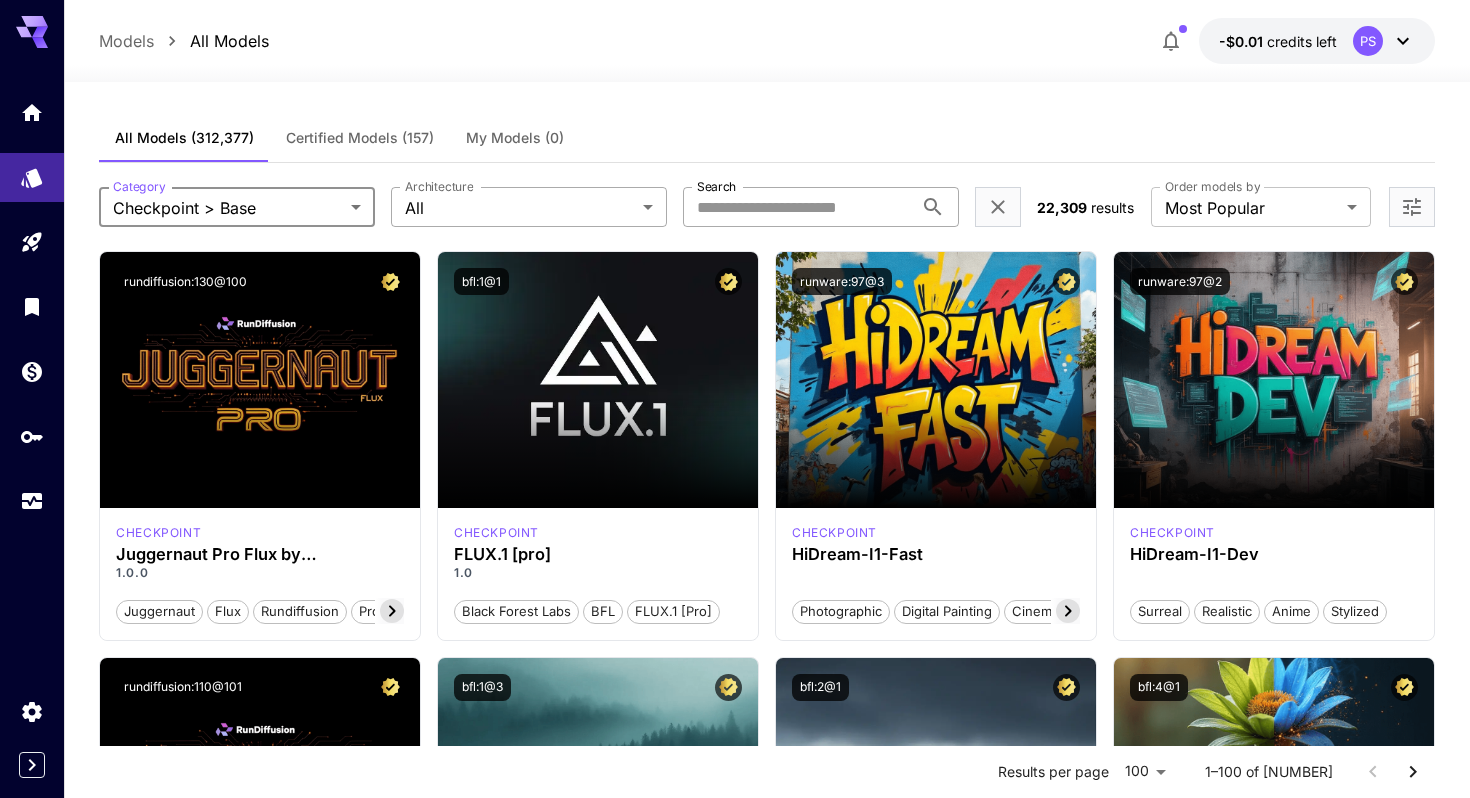 click on "**********" at bounding box center [735, 9553] 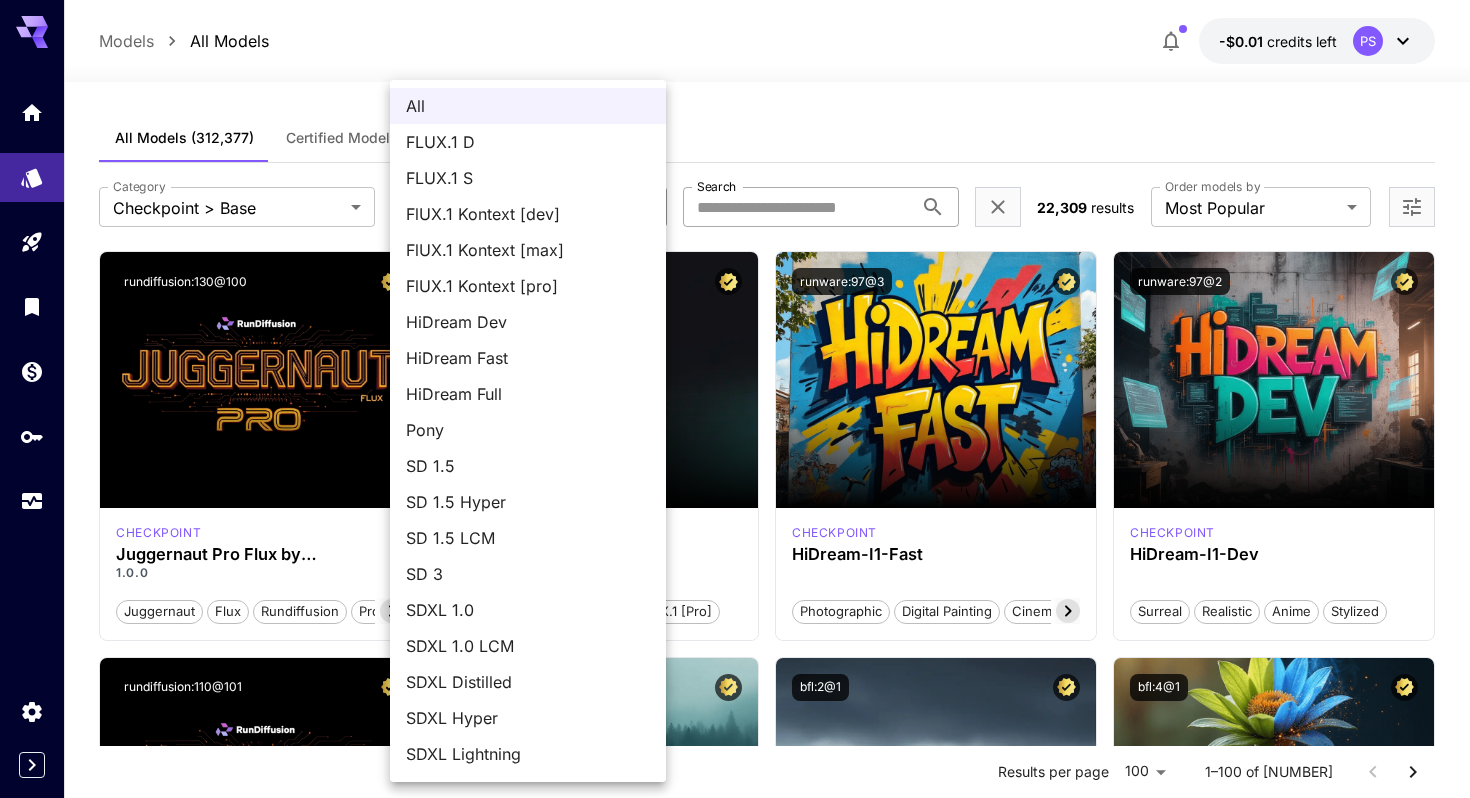 click on "SD 1.5" at bounding box center (528, 466) 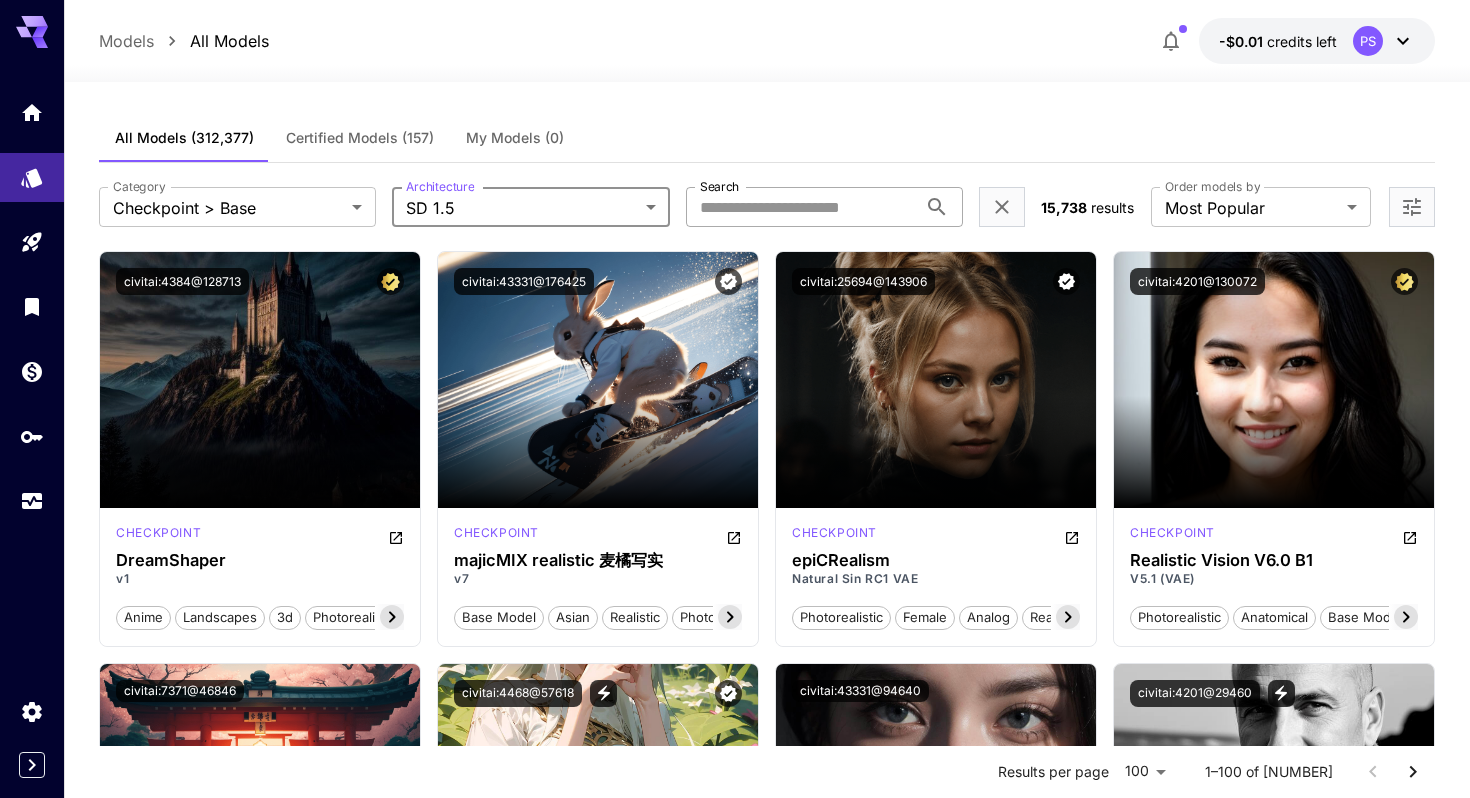 click on "Search" at bounding box center (801, 207) 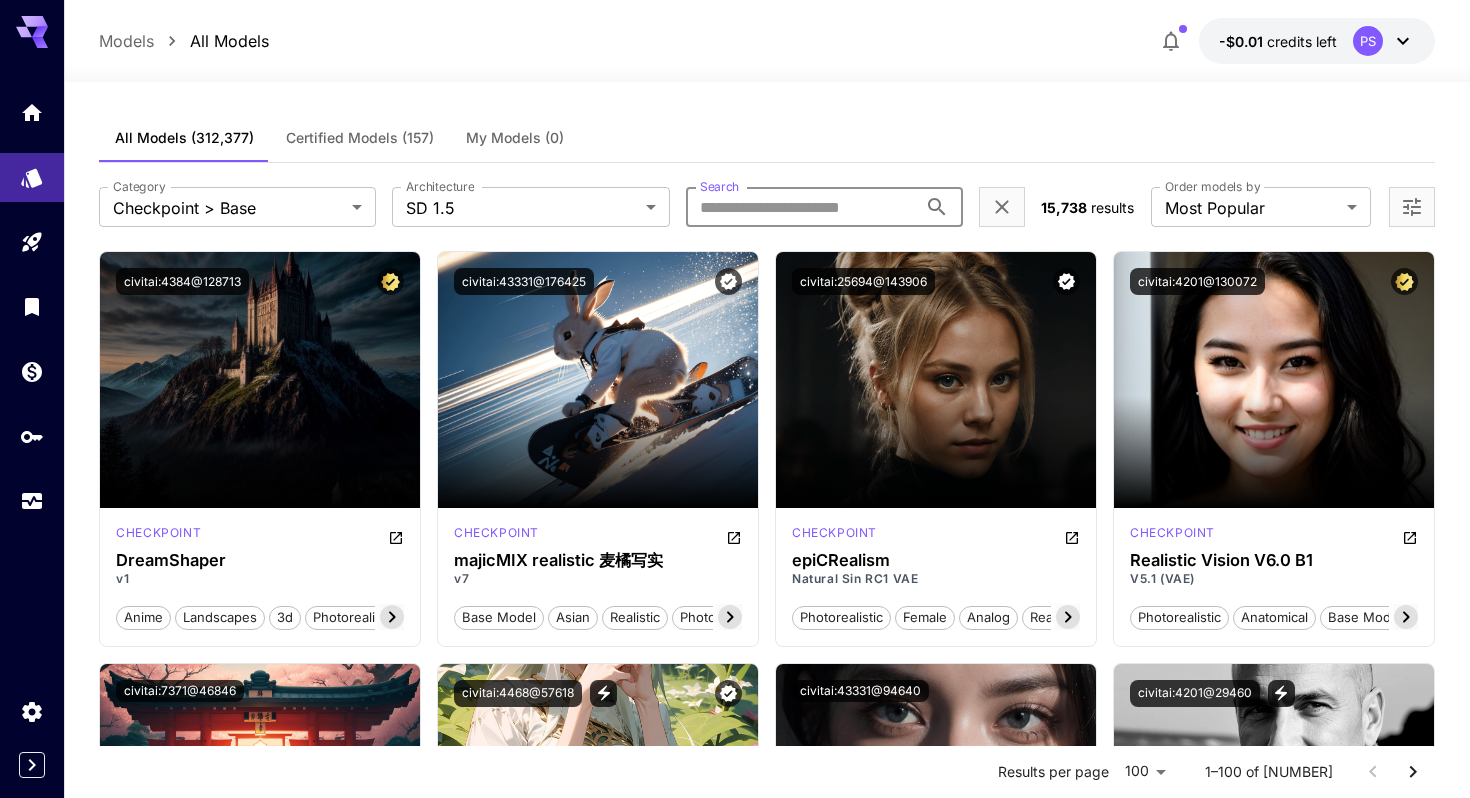 click at bounding box center [767, 70] 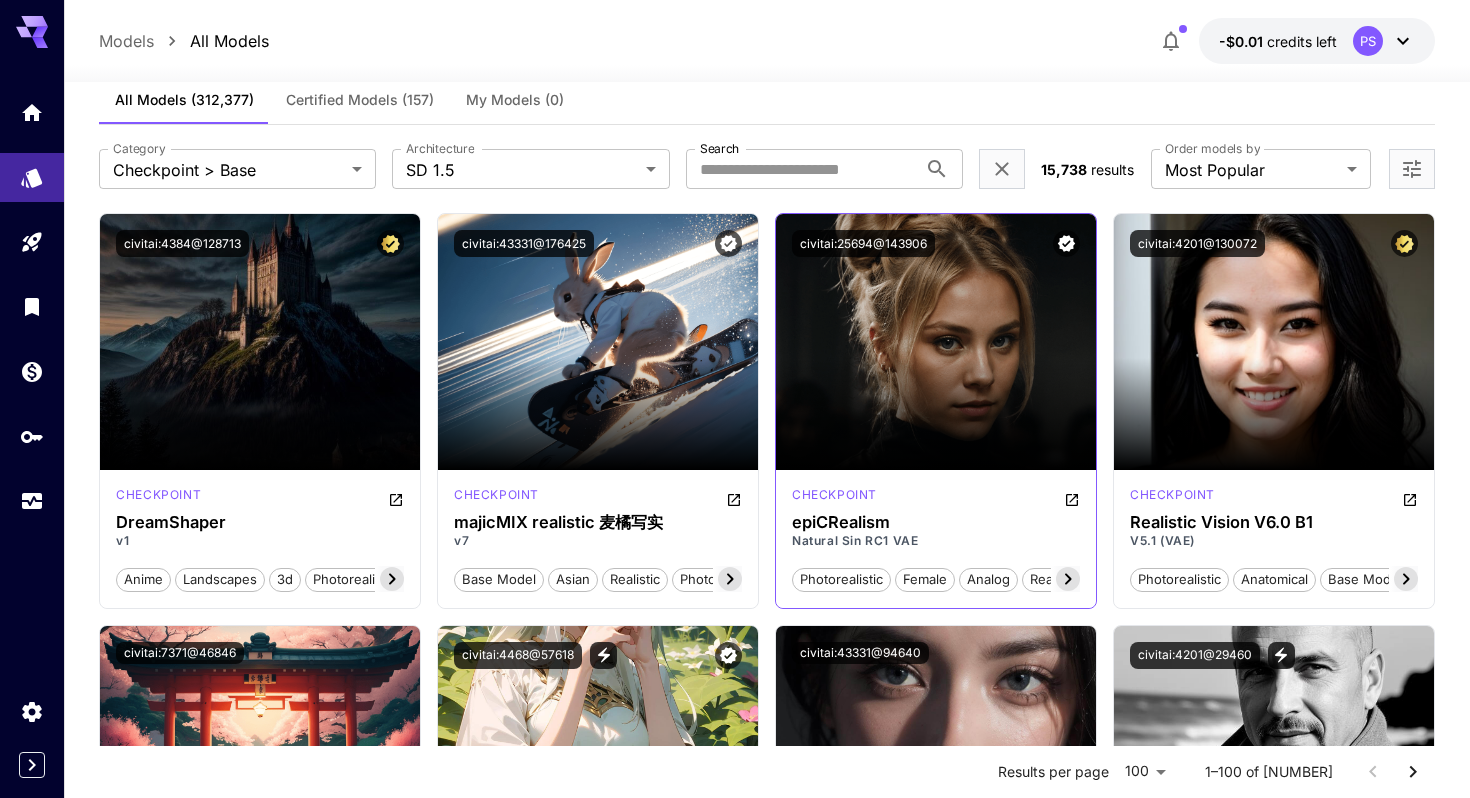 scroll, scrollTop: 0, scrollLeft: 0, axis: both 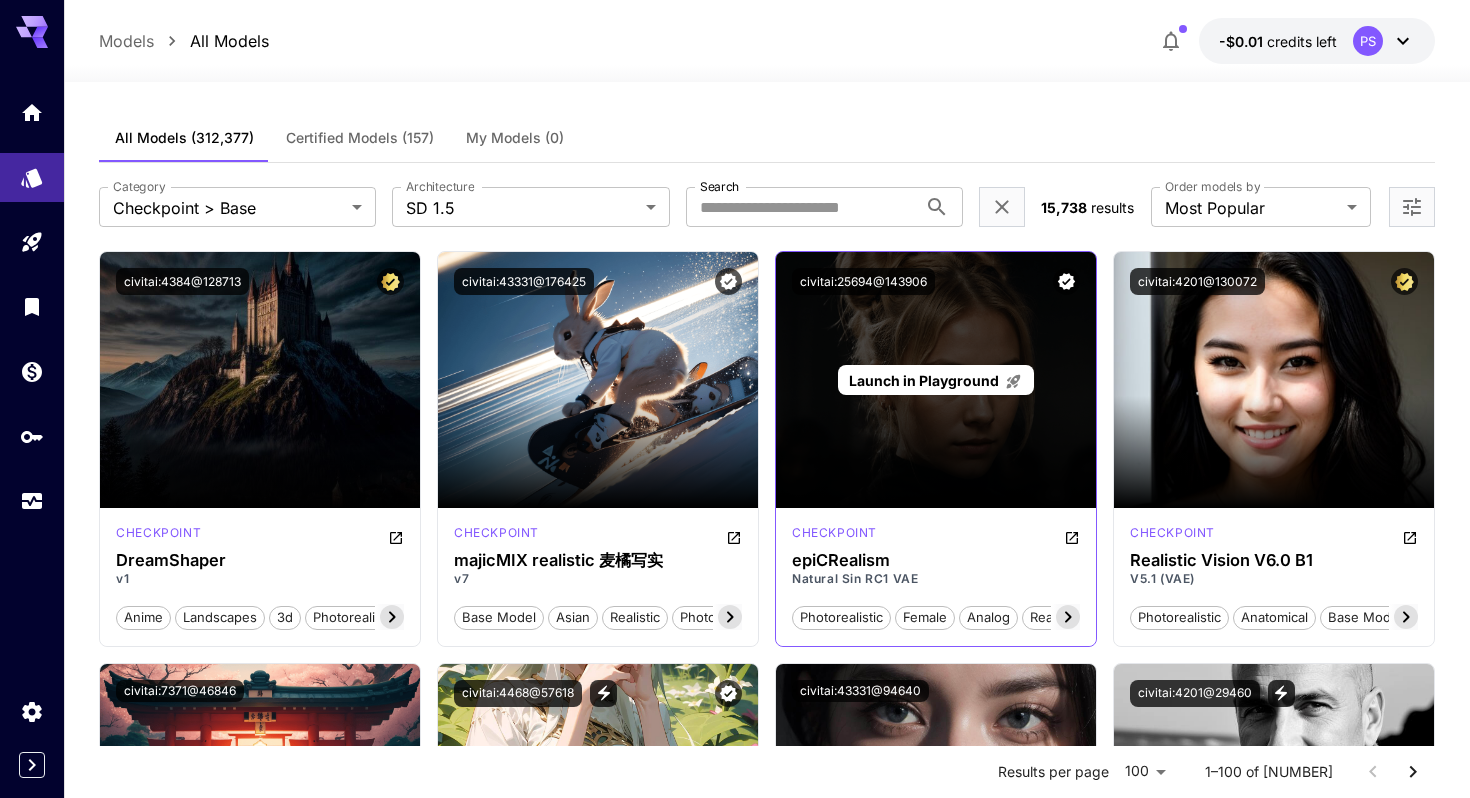 click on "Launch in Playground" at bounding box center (924, 380) 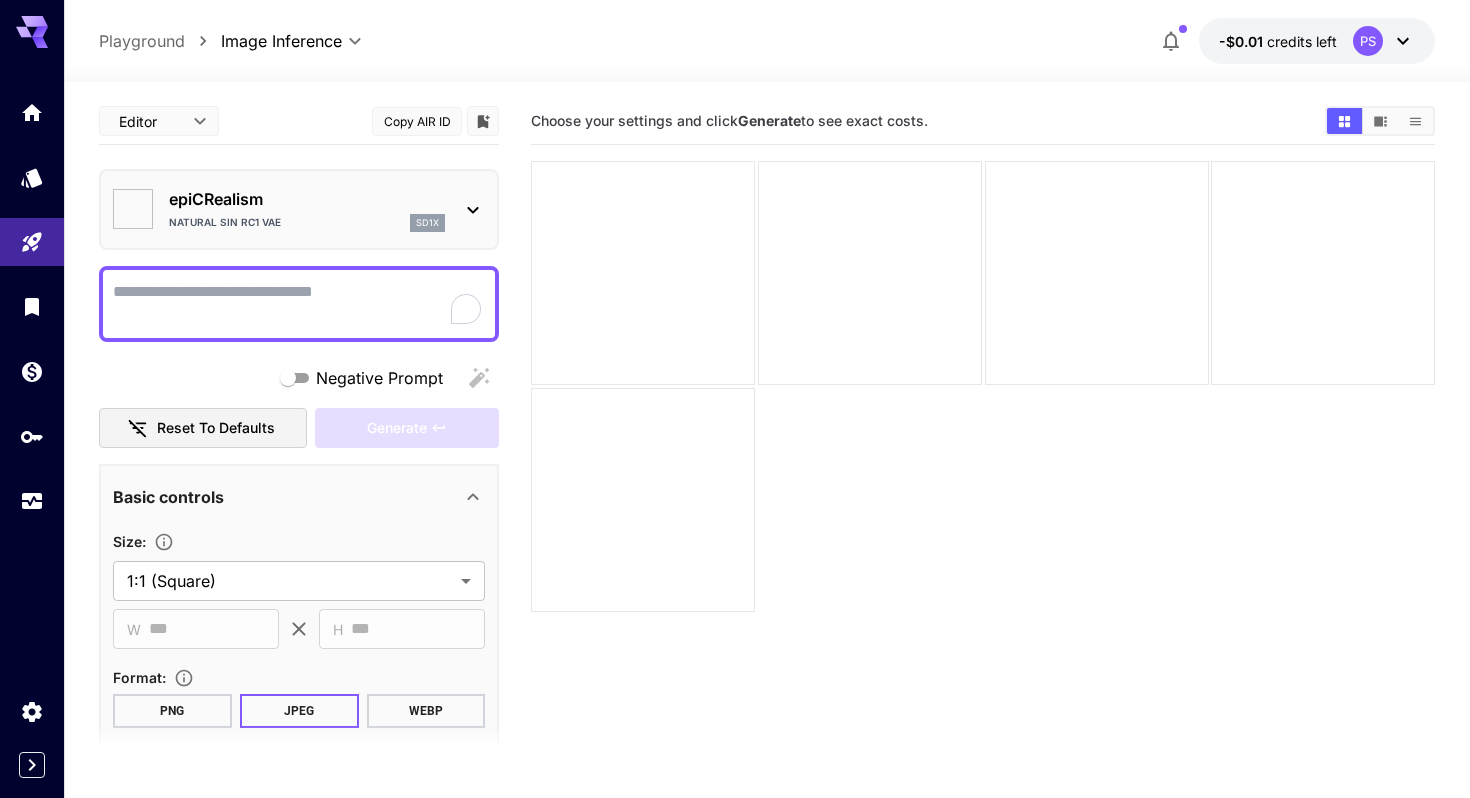 type on "*******" 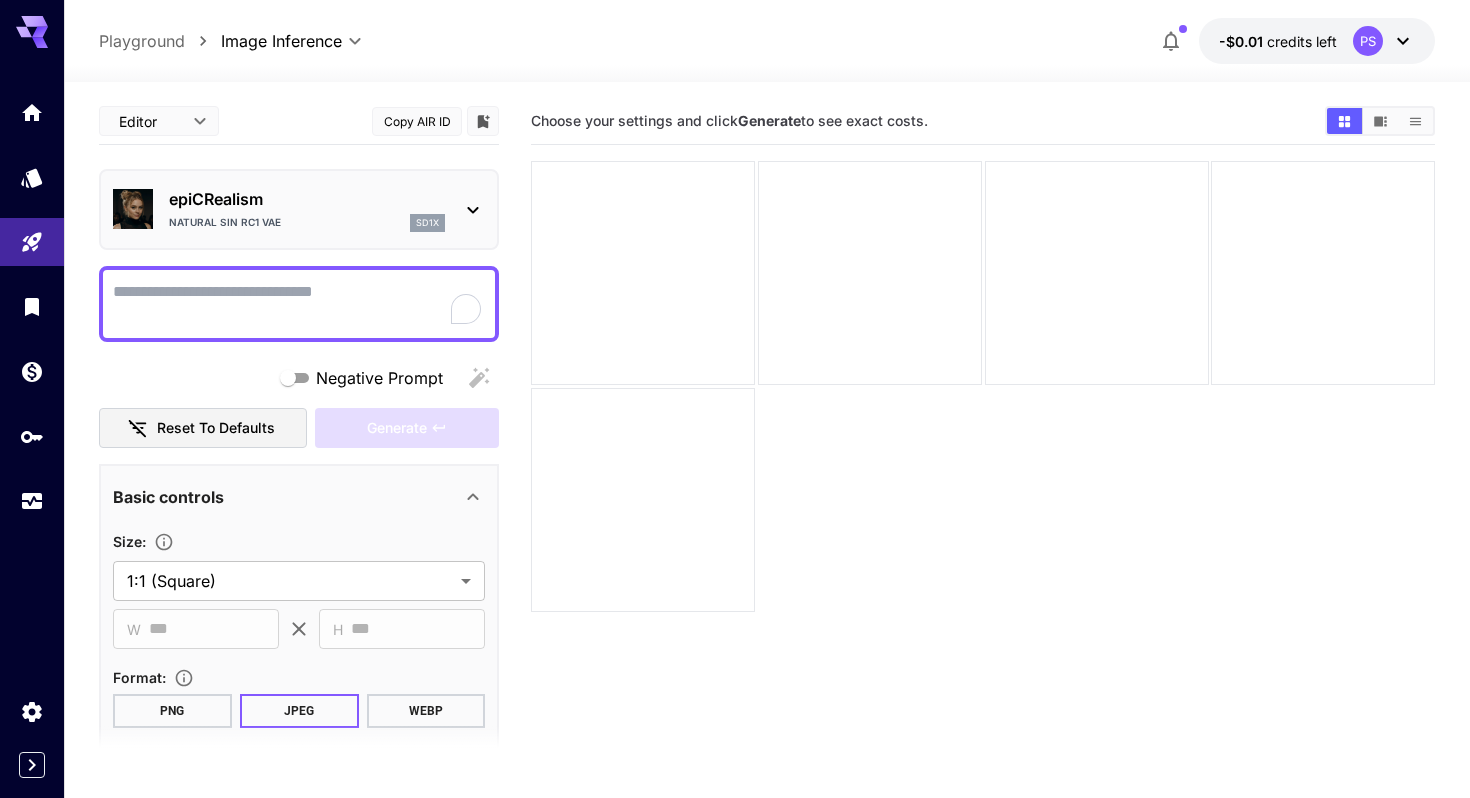 click on "Negative Prompt" at bounding box center (299, 304) 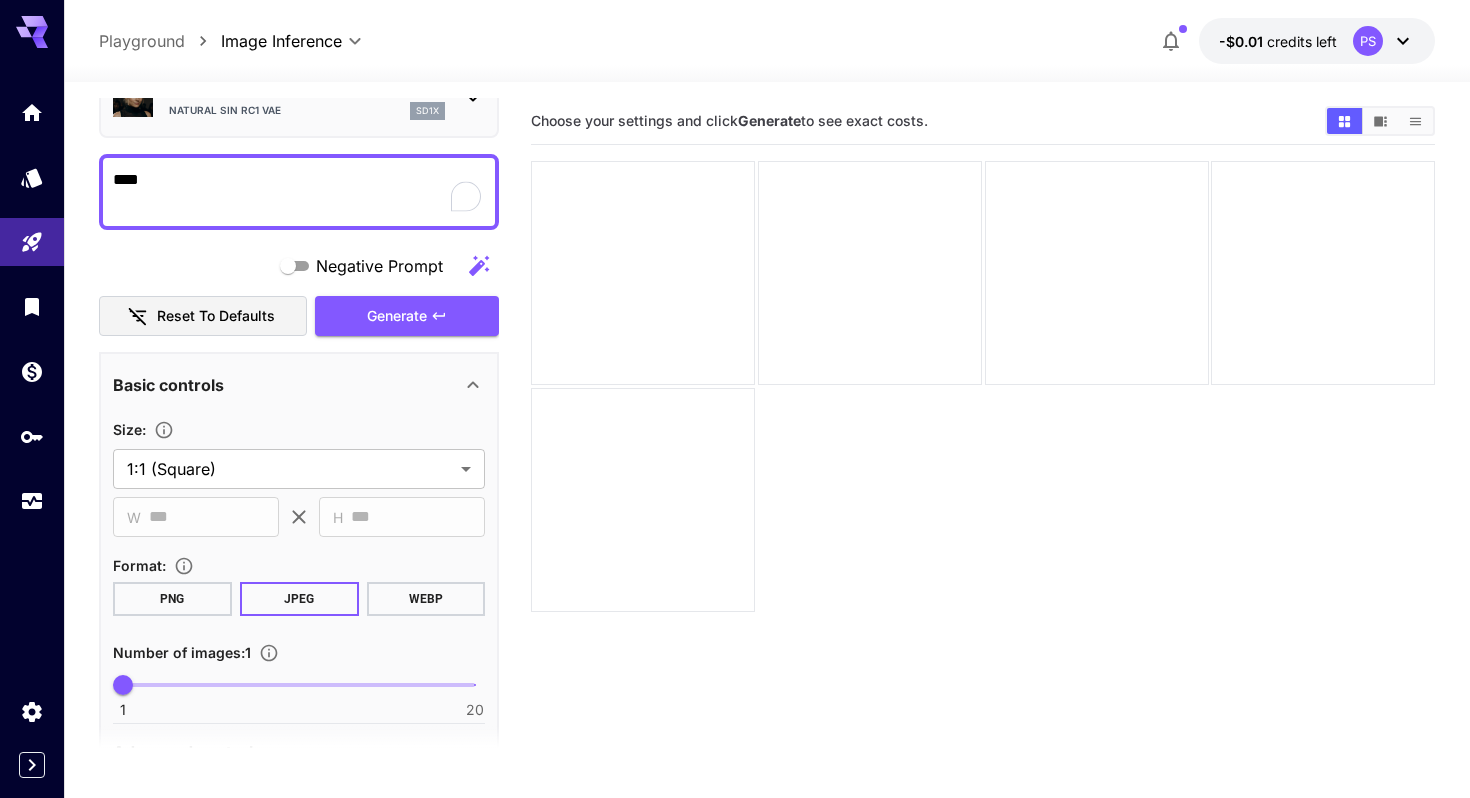 scroll, scrollTop: 0, scrollLeft: 0, axis: both 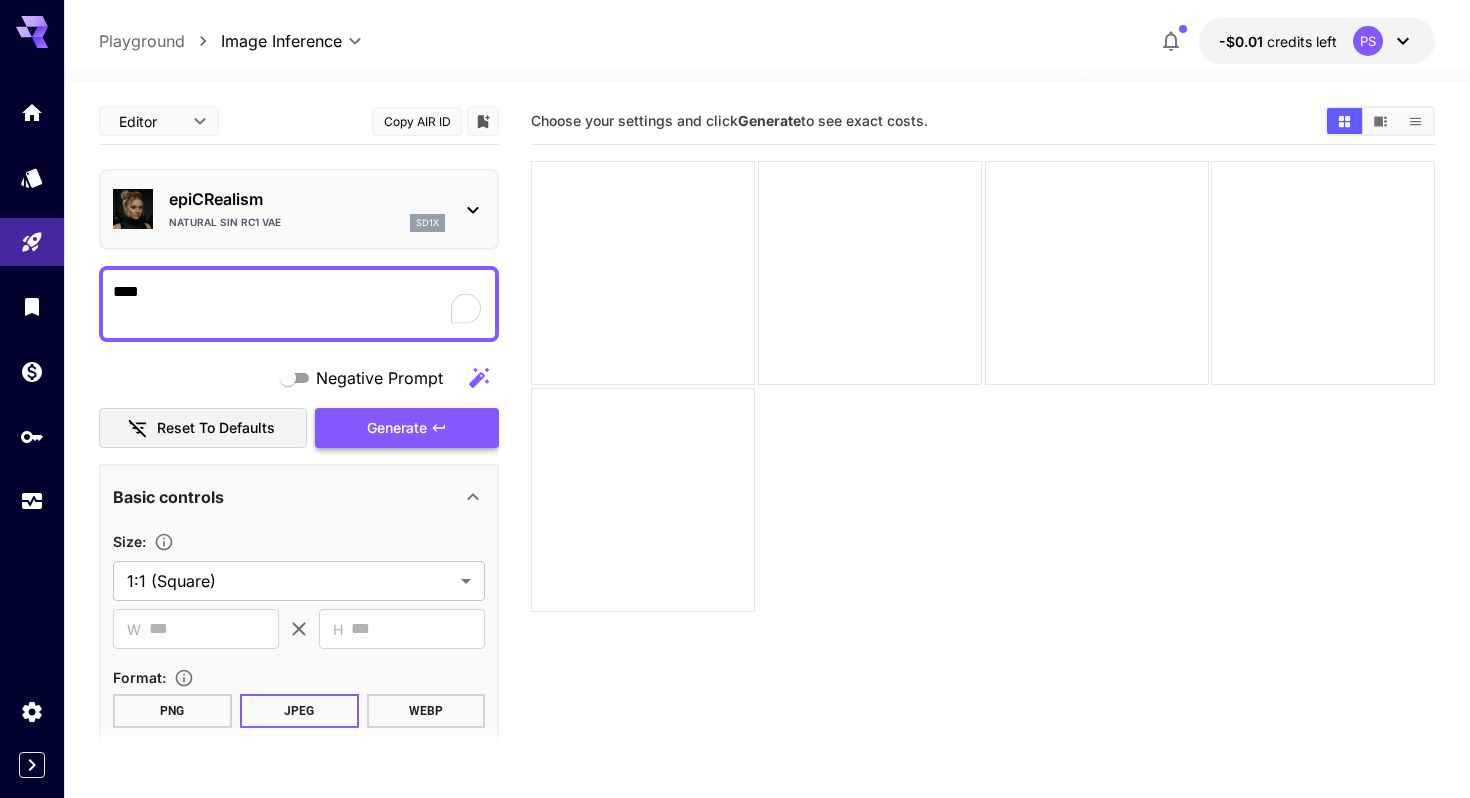 type on "****" 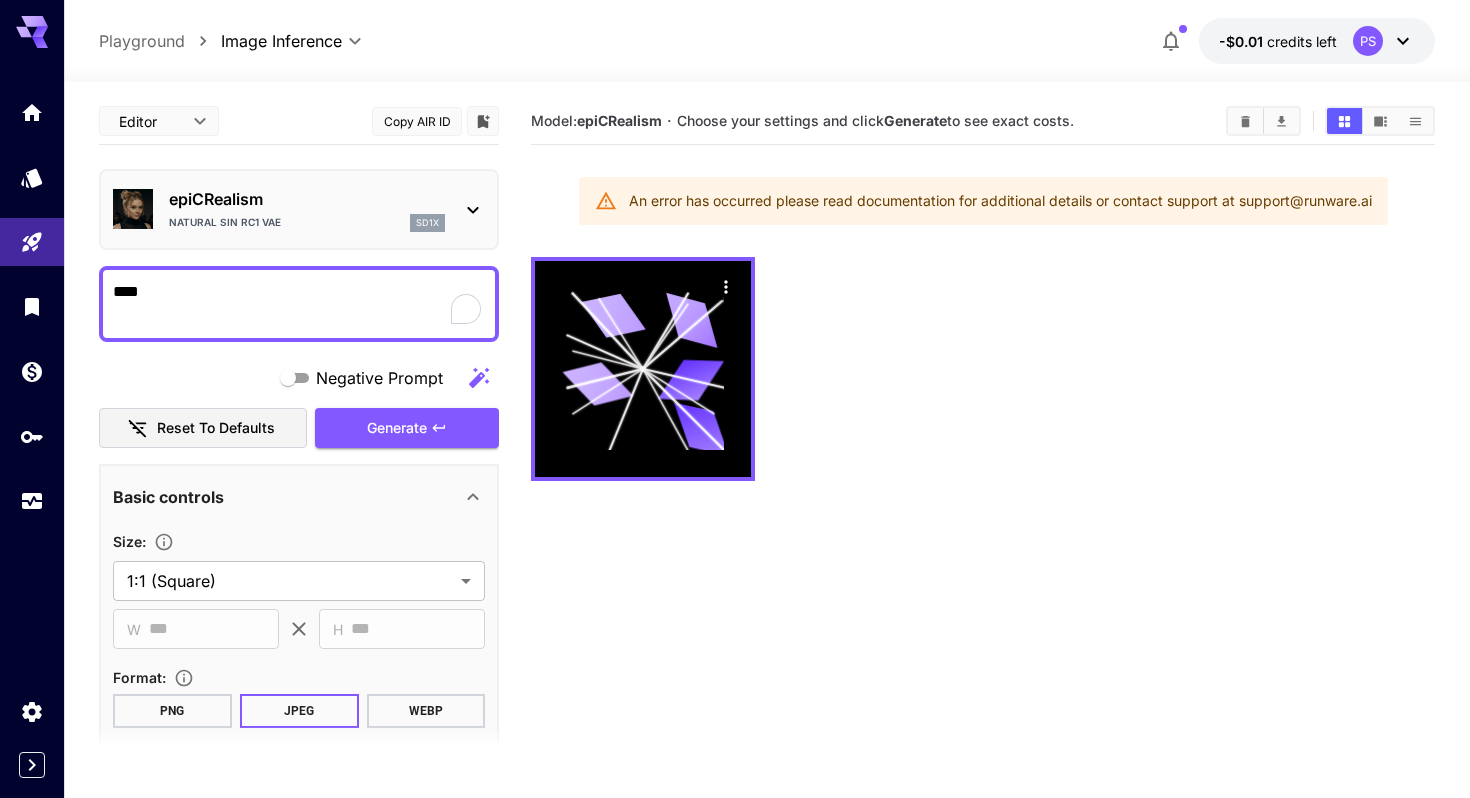 click 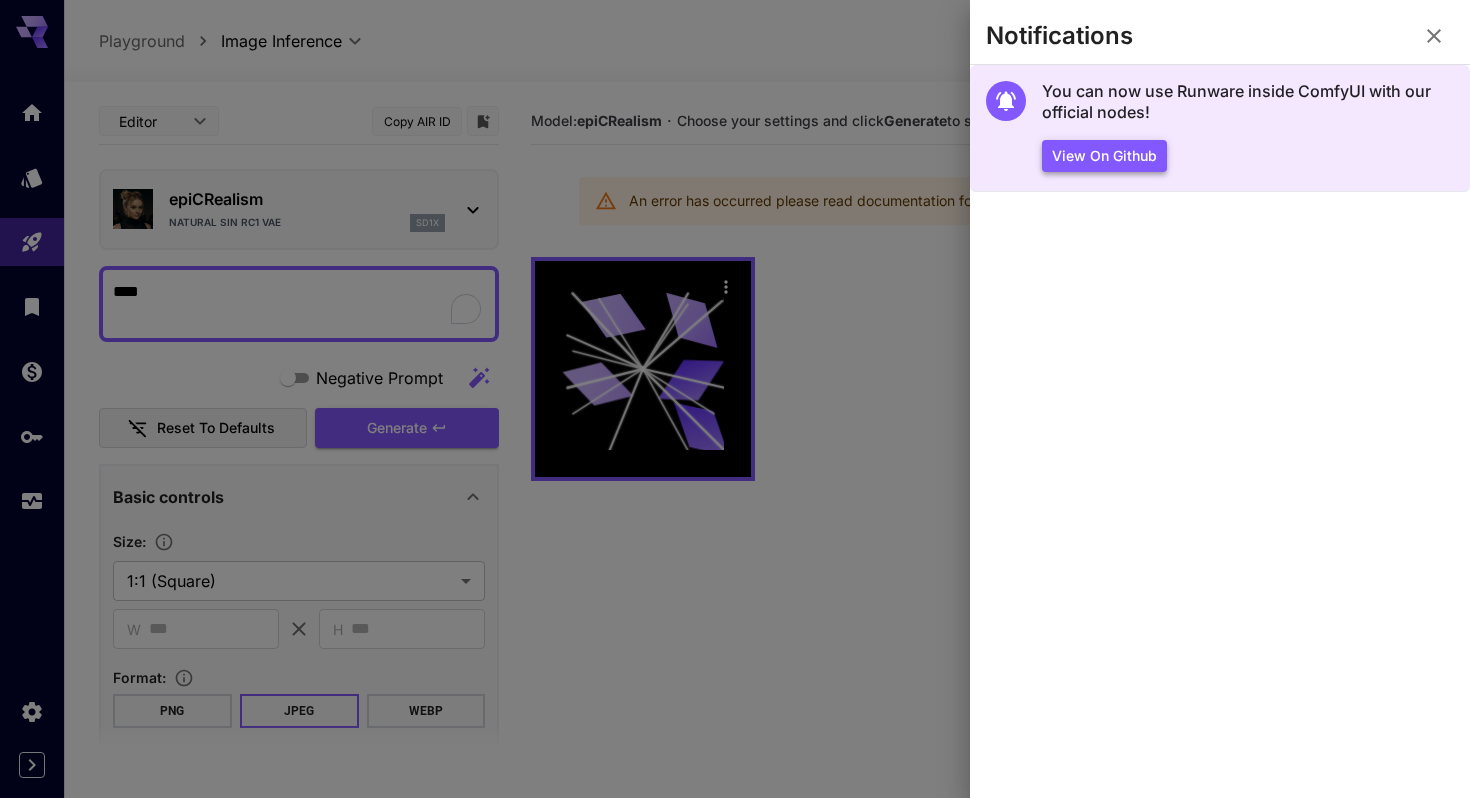 click on "View on Github" at bounding box center [1104, 156] 